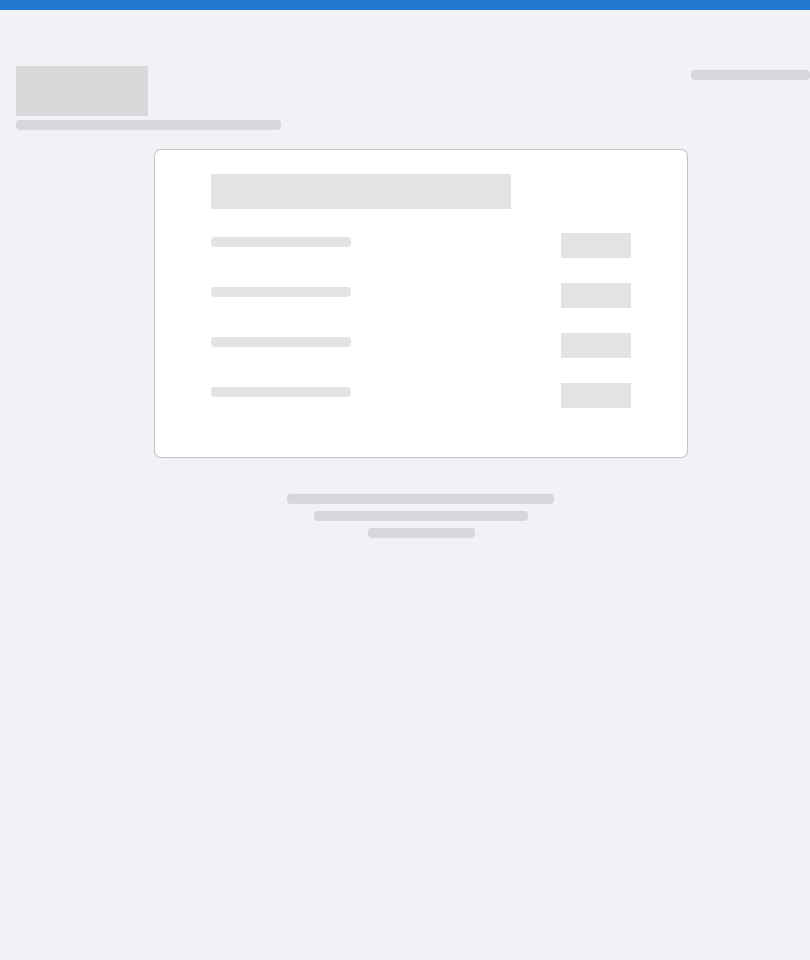 scroll, scrollTop: 0, scrollLeft: 0, axis: both 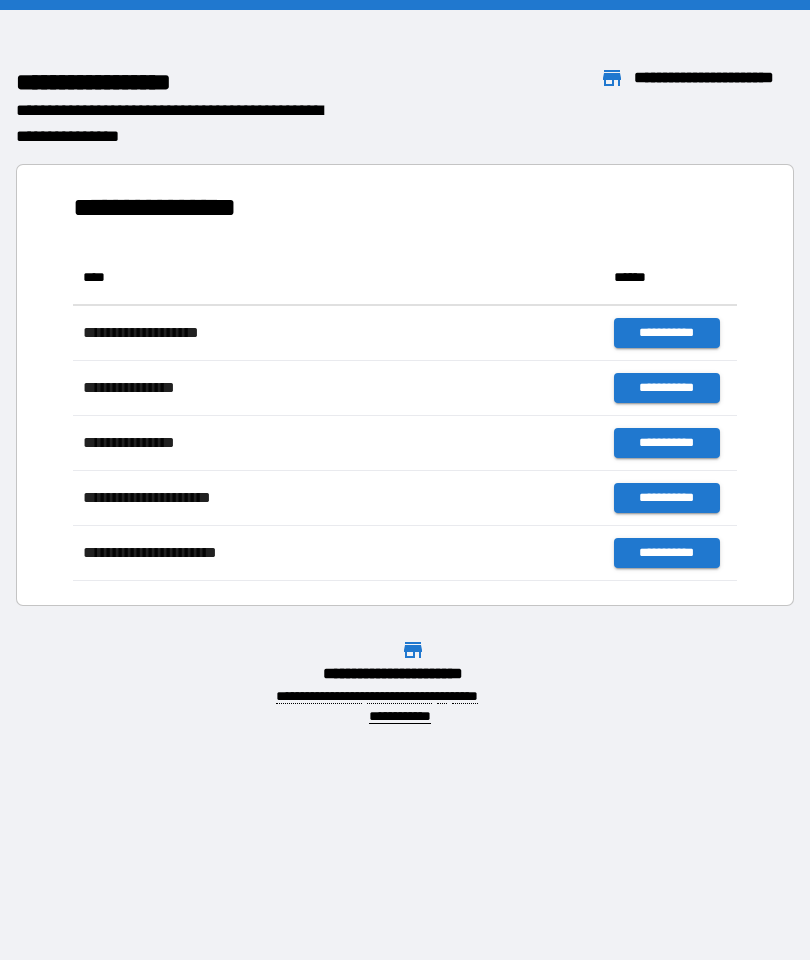 click on "[FIRST] [LAST] [STREET] [CITY] [STATE] [ZIP] [COUNTRY] [PHONE] [EMAIL] [SSN] [DLN] [CC] [DOB]" at bounding box center (405, 480) 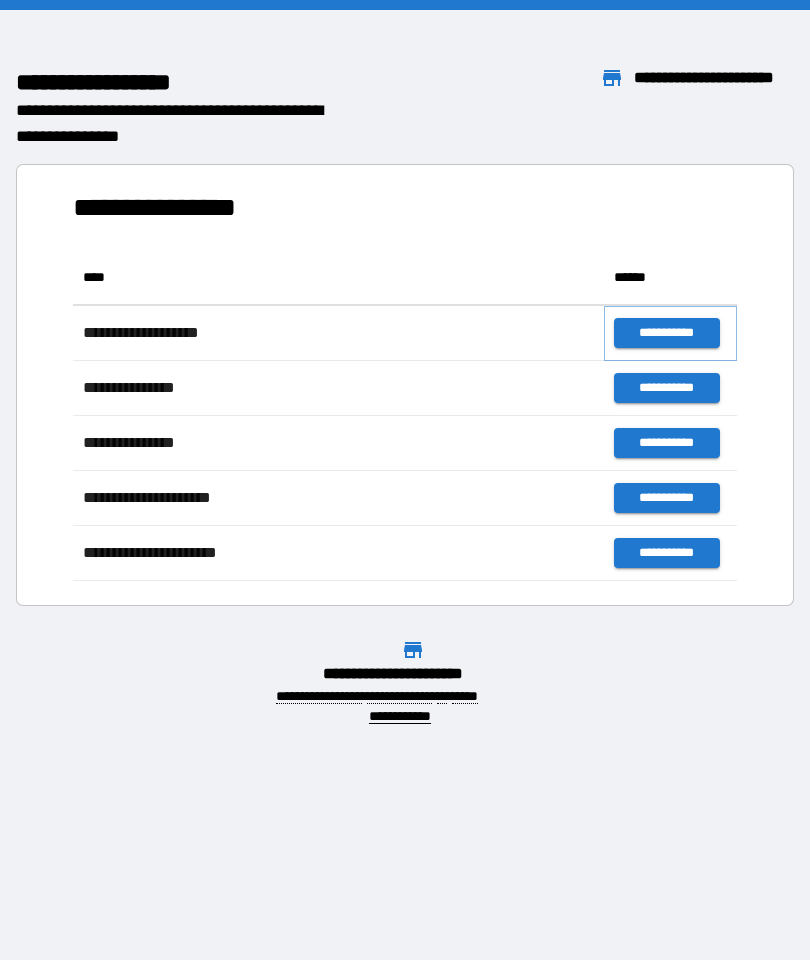 click on "**********" at bounding box center [666, 333] 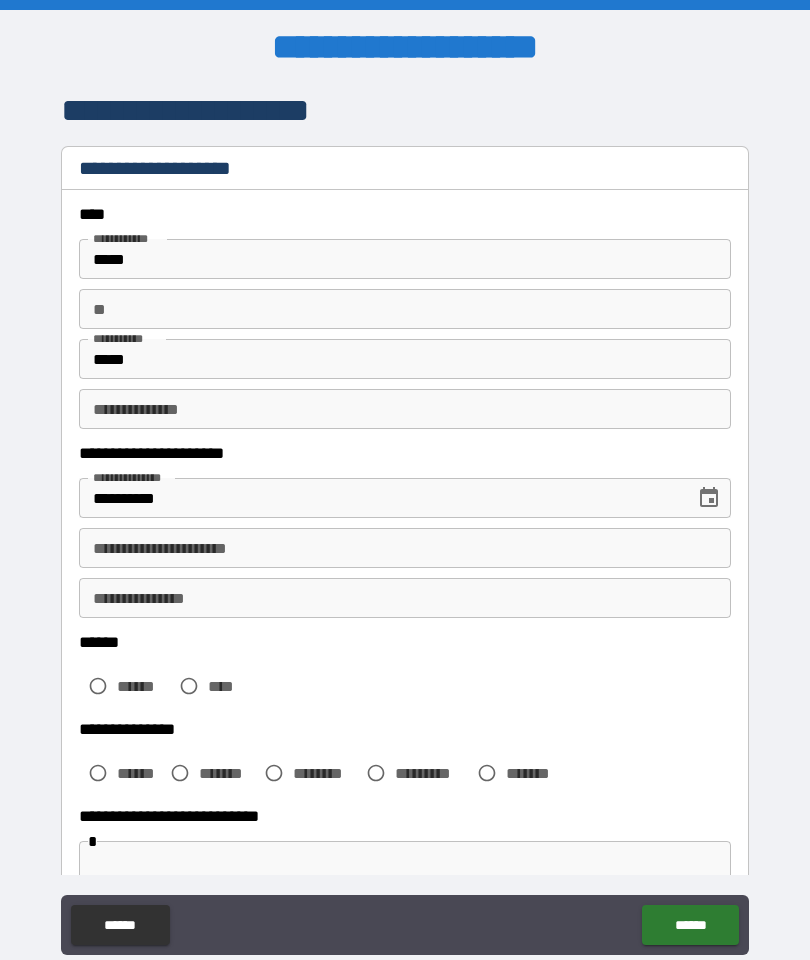 click on "**********" at bounding box center (405, 548) 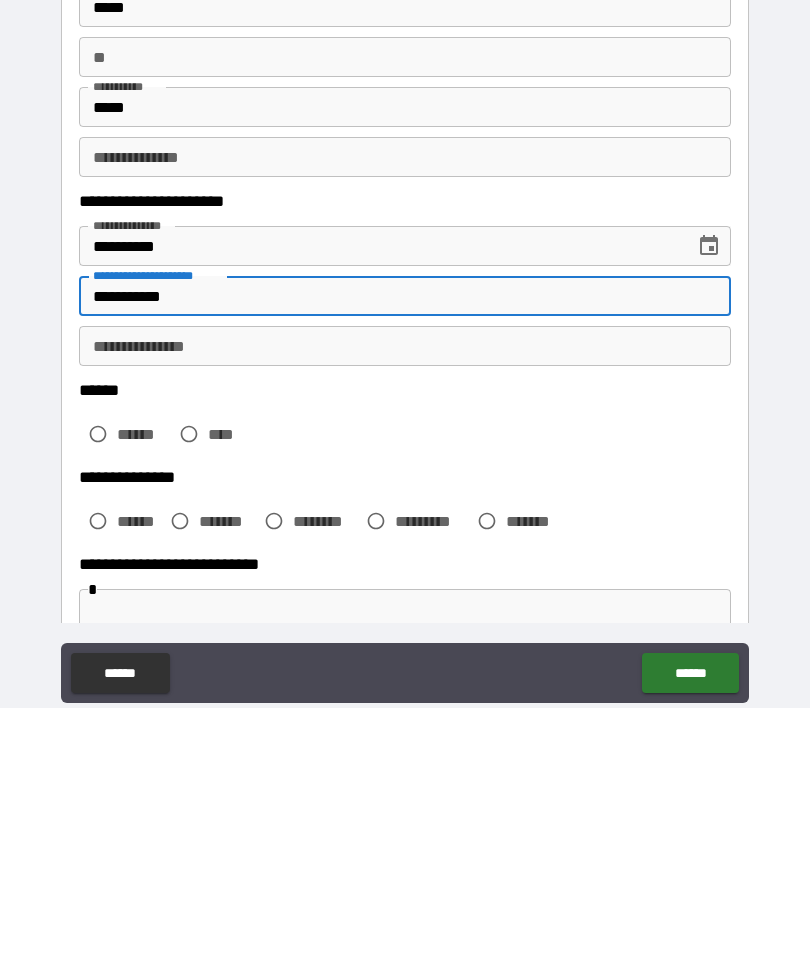 type on "**********" 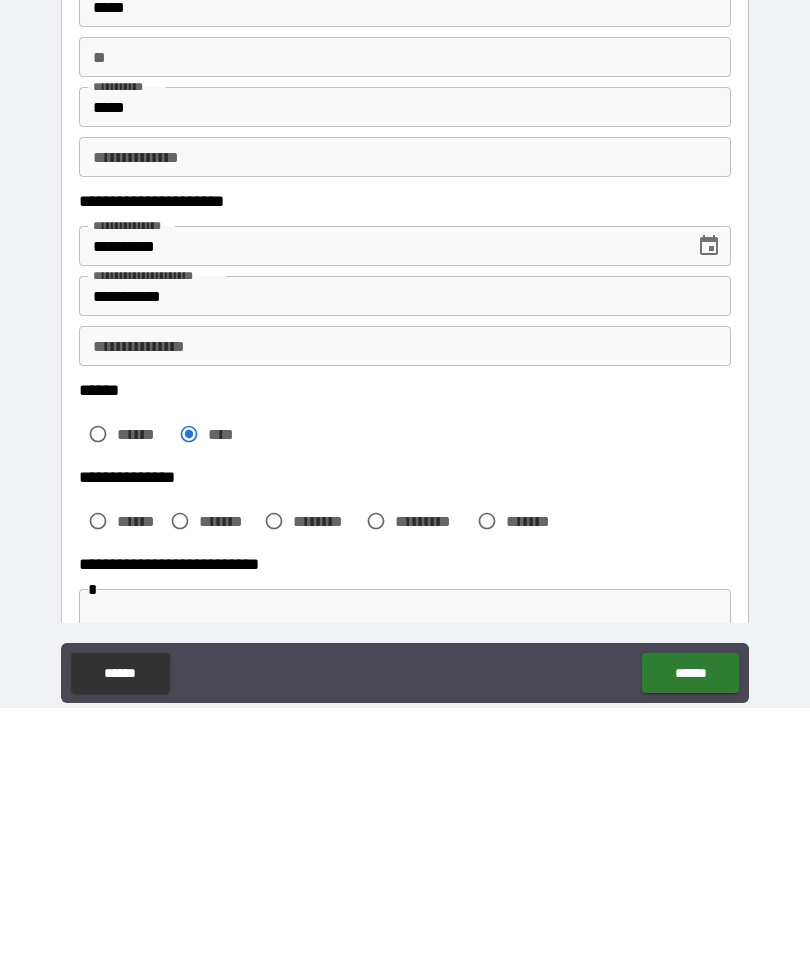 scroll, scrollTop: 80, scrollLeft: 0, axis: vertical 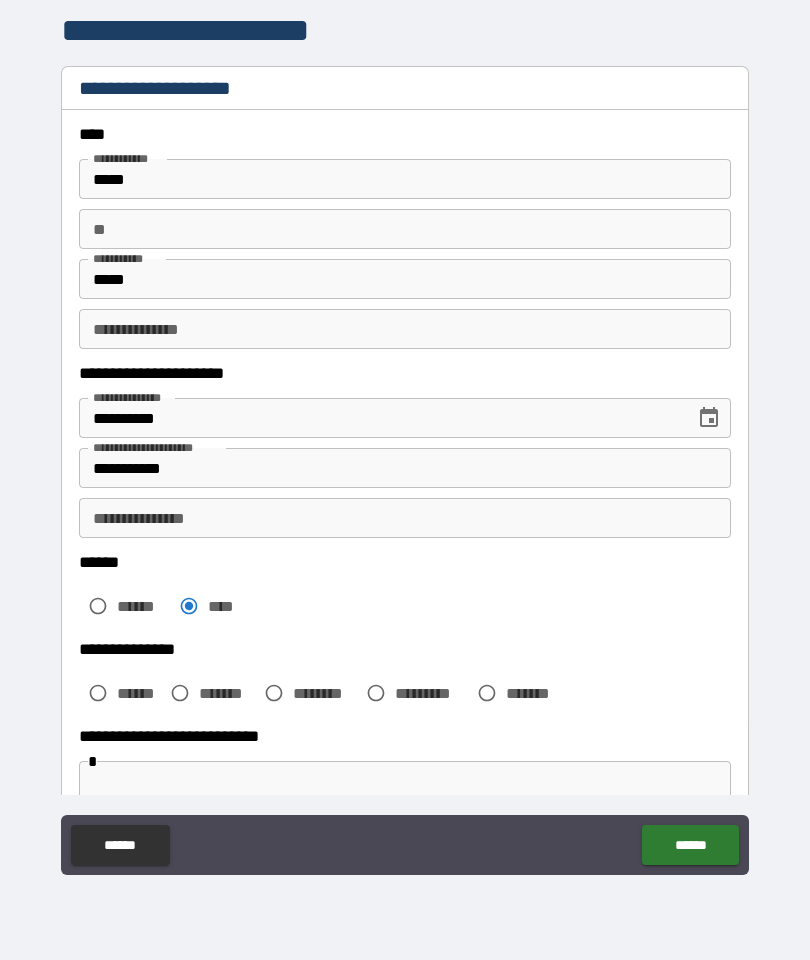 click on "**********" at bounding box center (405, 518) 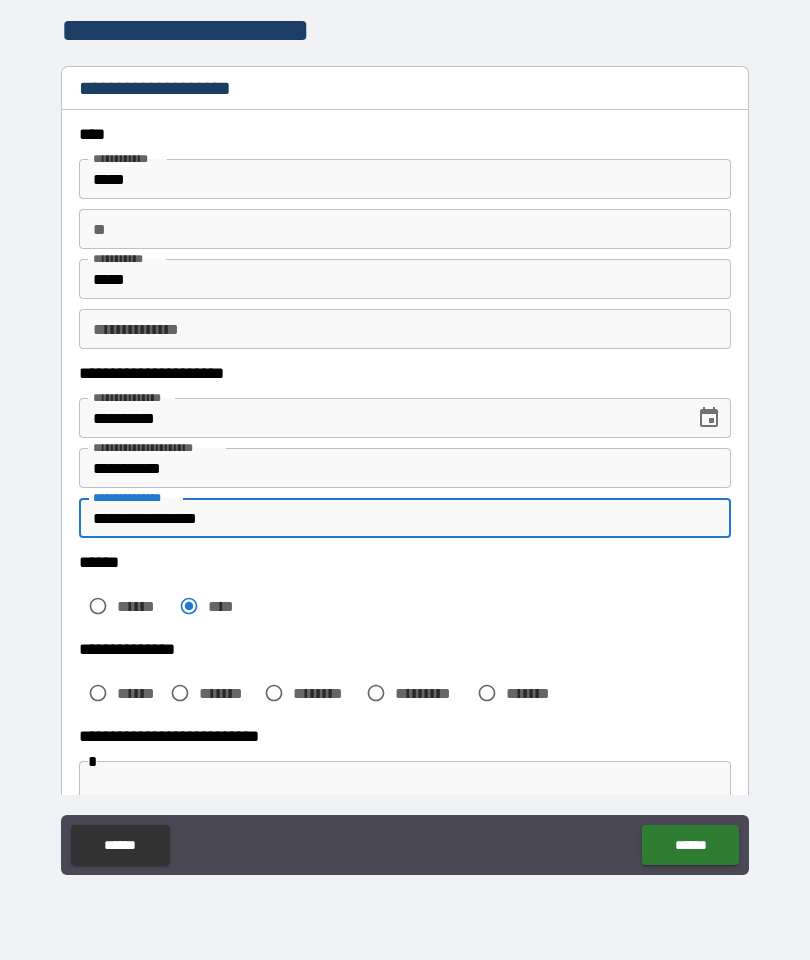 type on "**********" 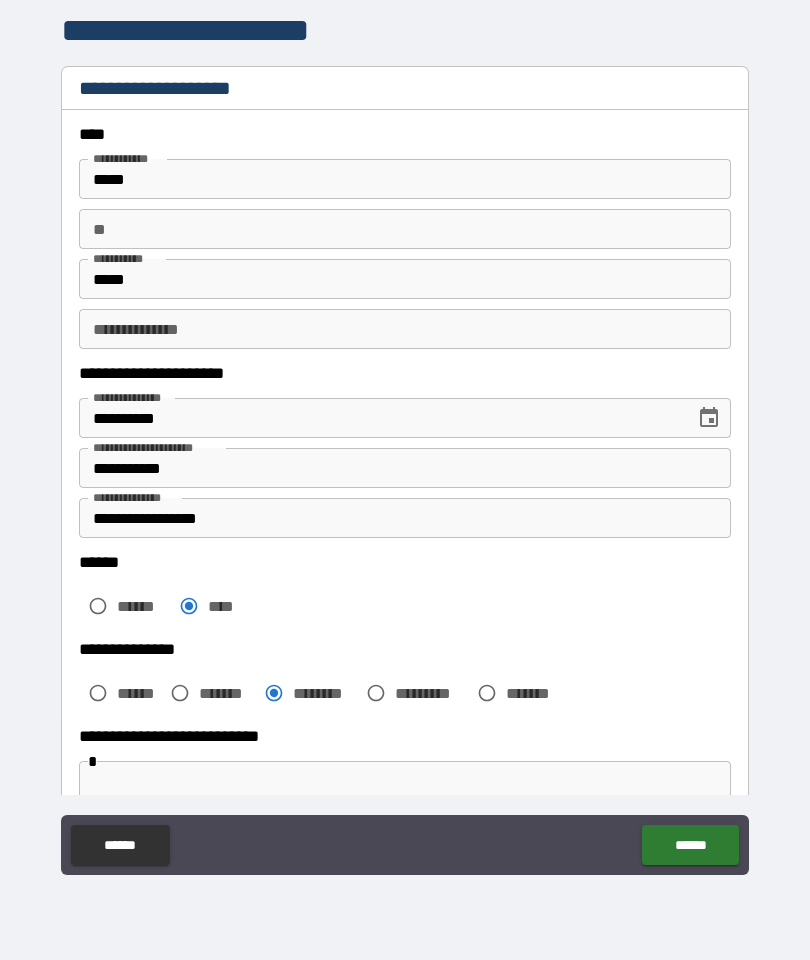 click on "******" at bounding box center (690, 845) 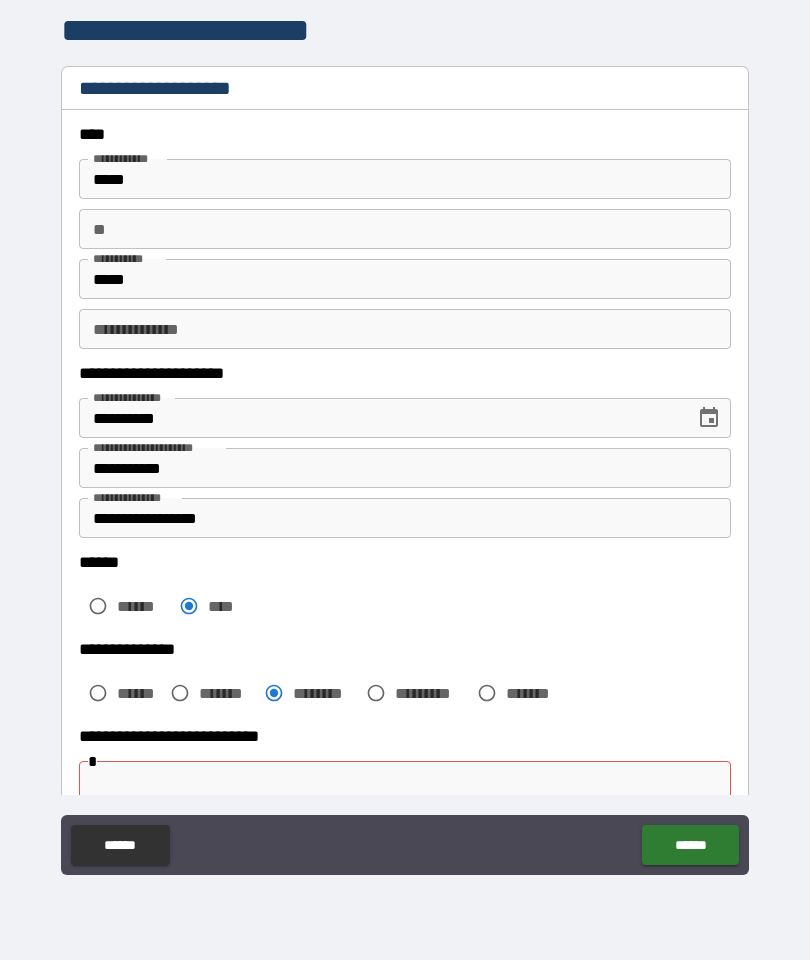 click on "**********" at bounding box center [405, 736] 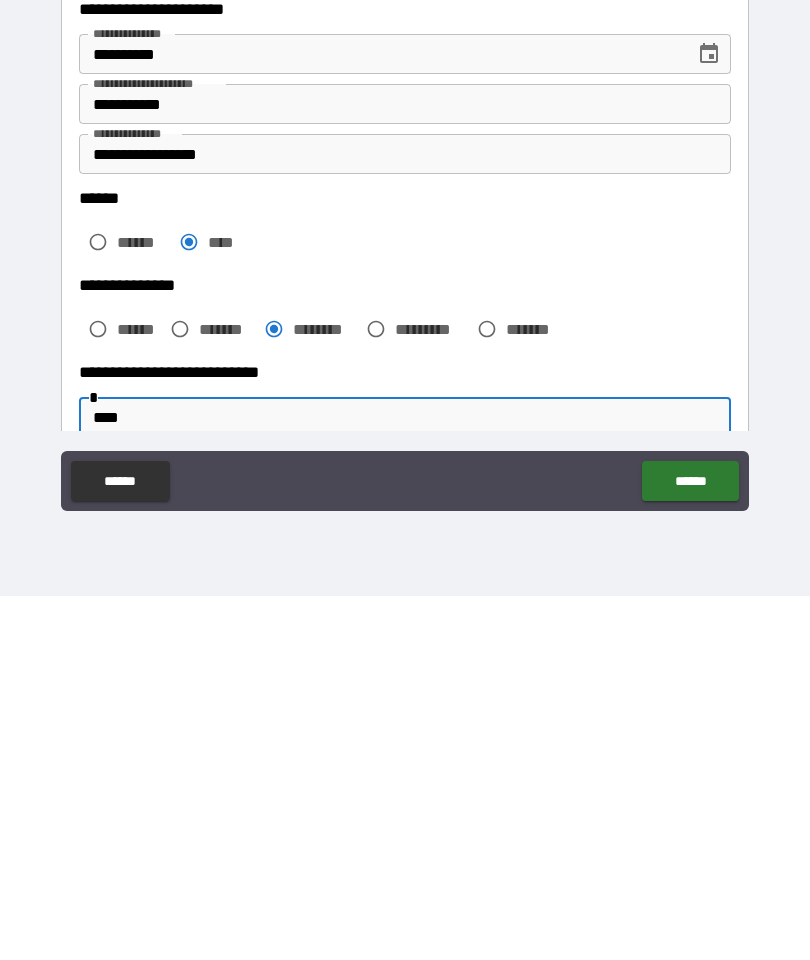 type on "****" 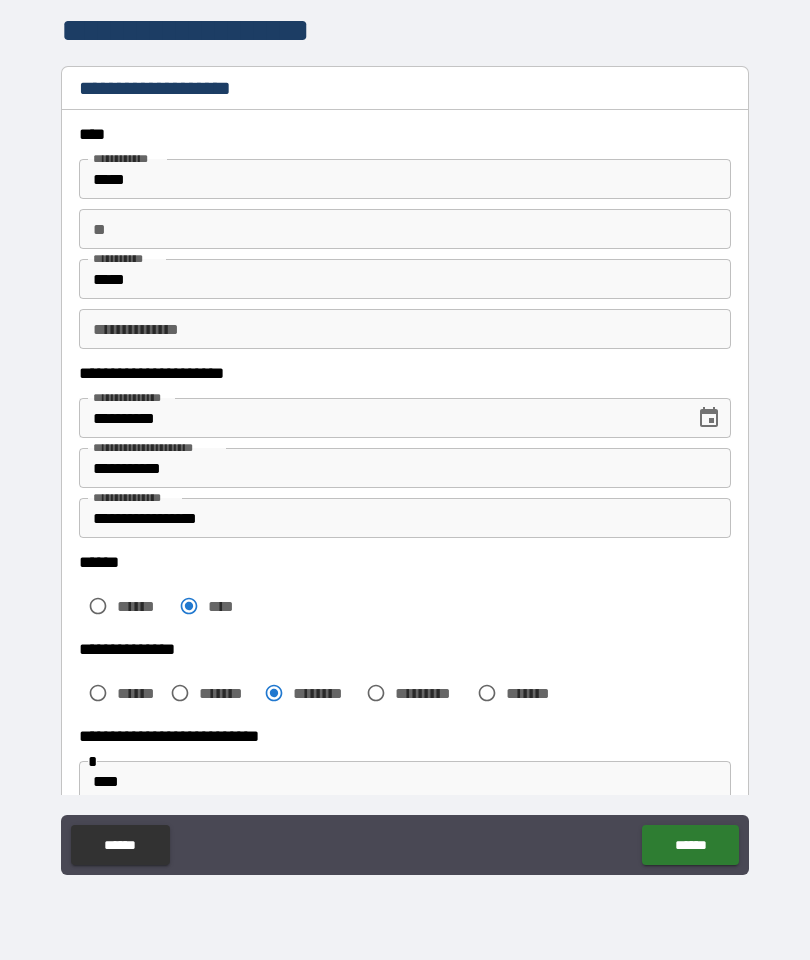 click on "**********" at bounding box center [405, 736] 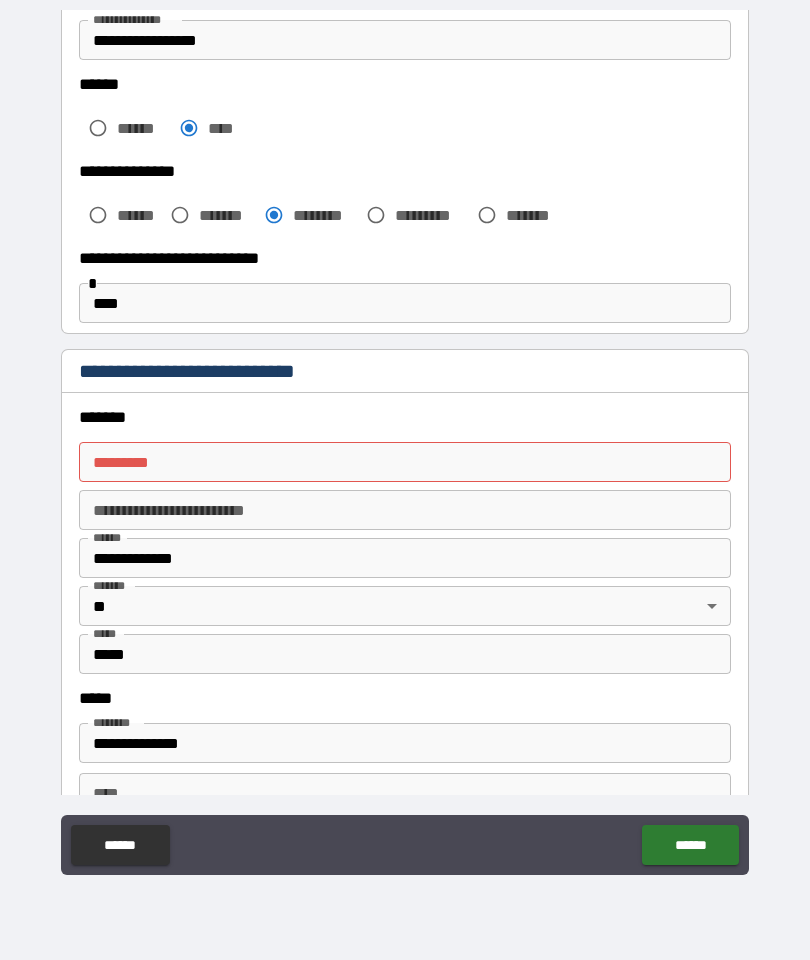 scroll, scrollTop: 476, scrollLeft: 0, axis: vertical 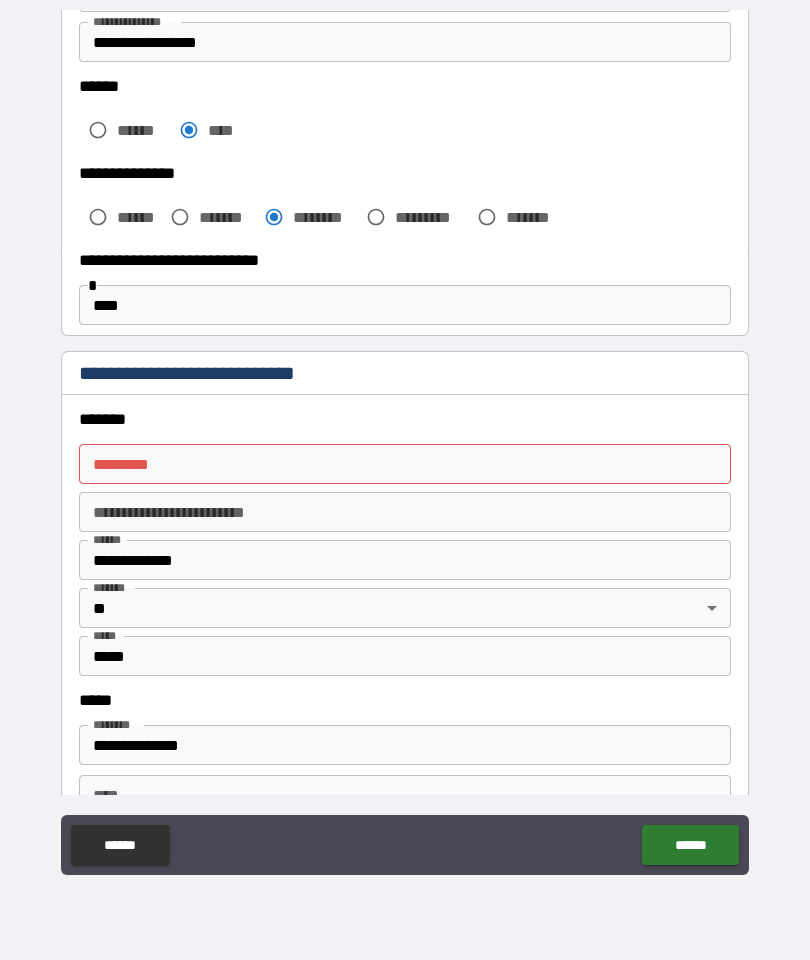 type on "*****" 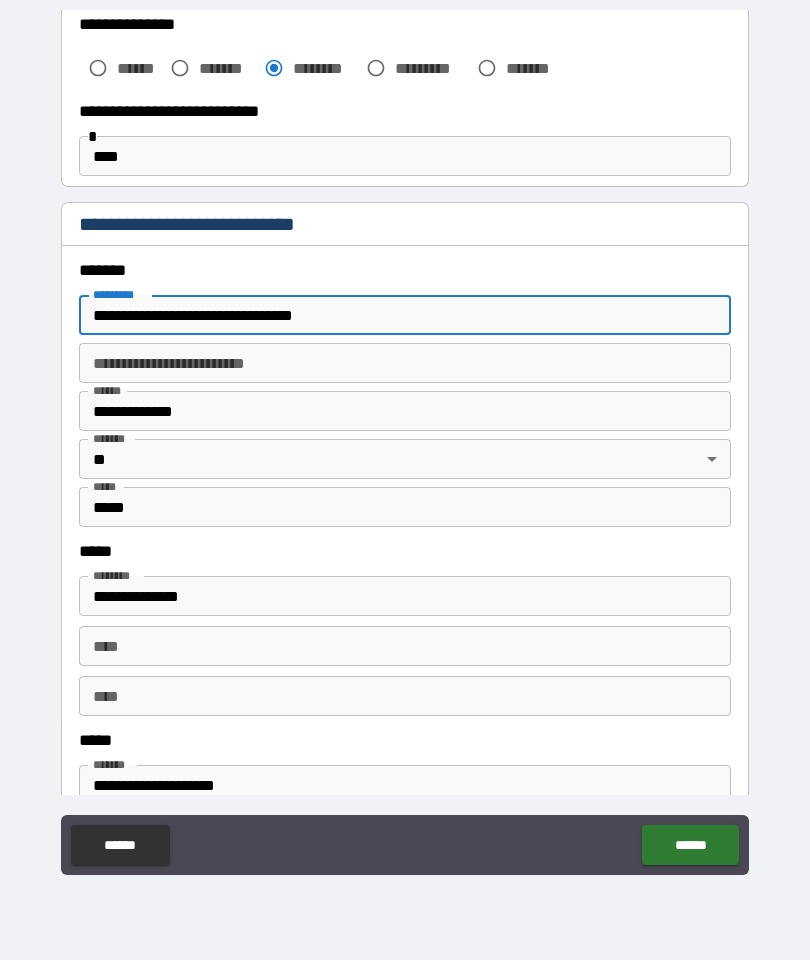 scroll, scrollTop: 628, scrollLeft: 0, axis: vertical 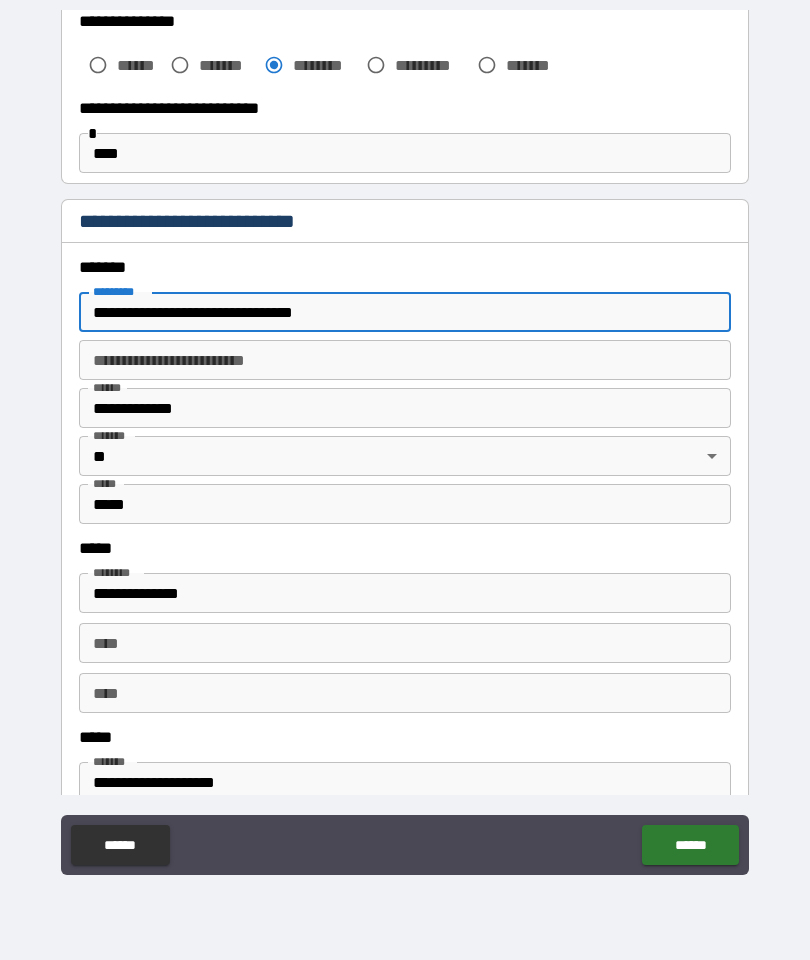 type on "**********" 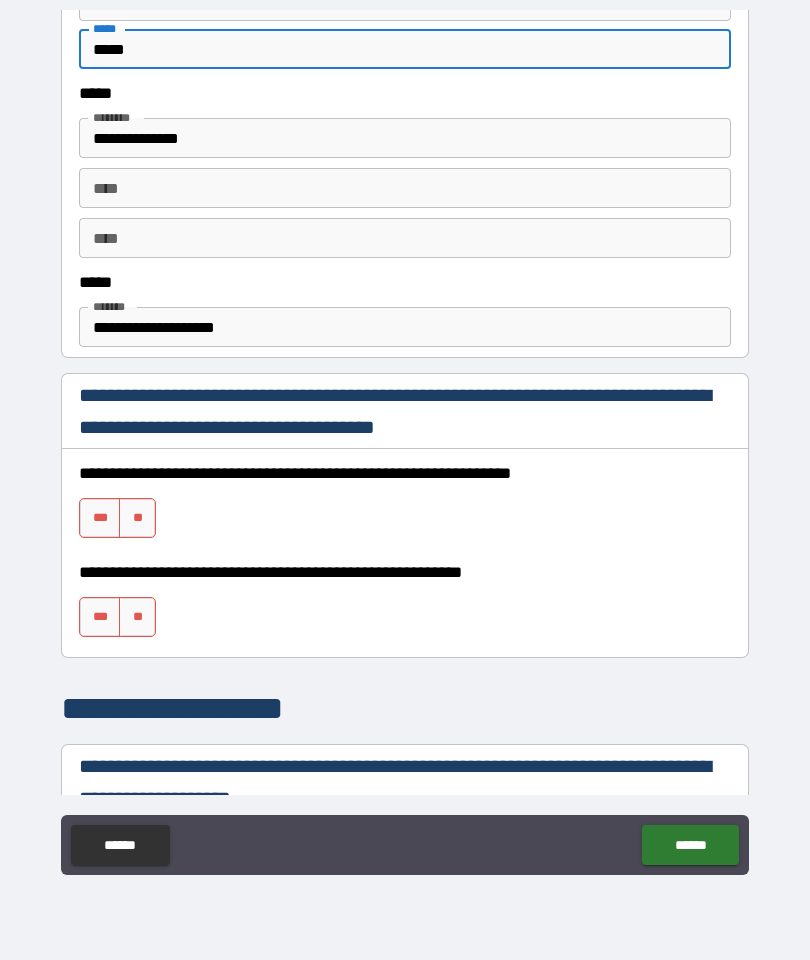 scroll, scrollTop: 1096, scrollLeft: 0, axis: vertical 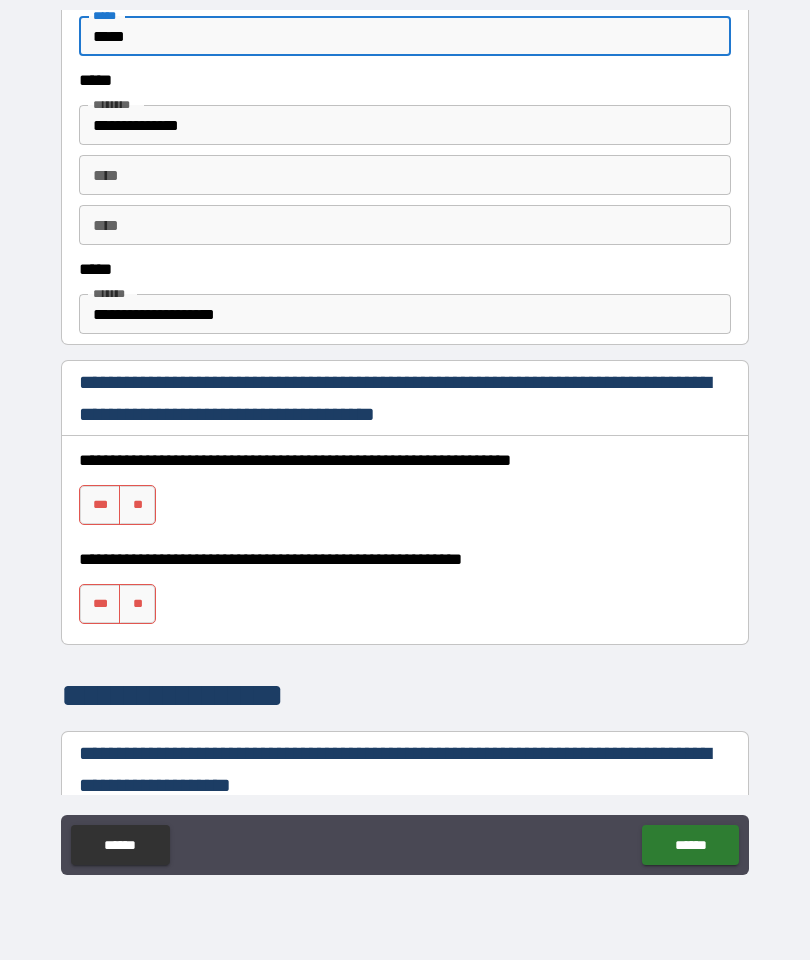 type on "*****" 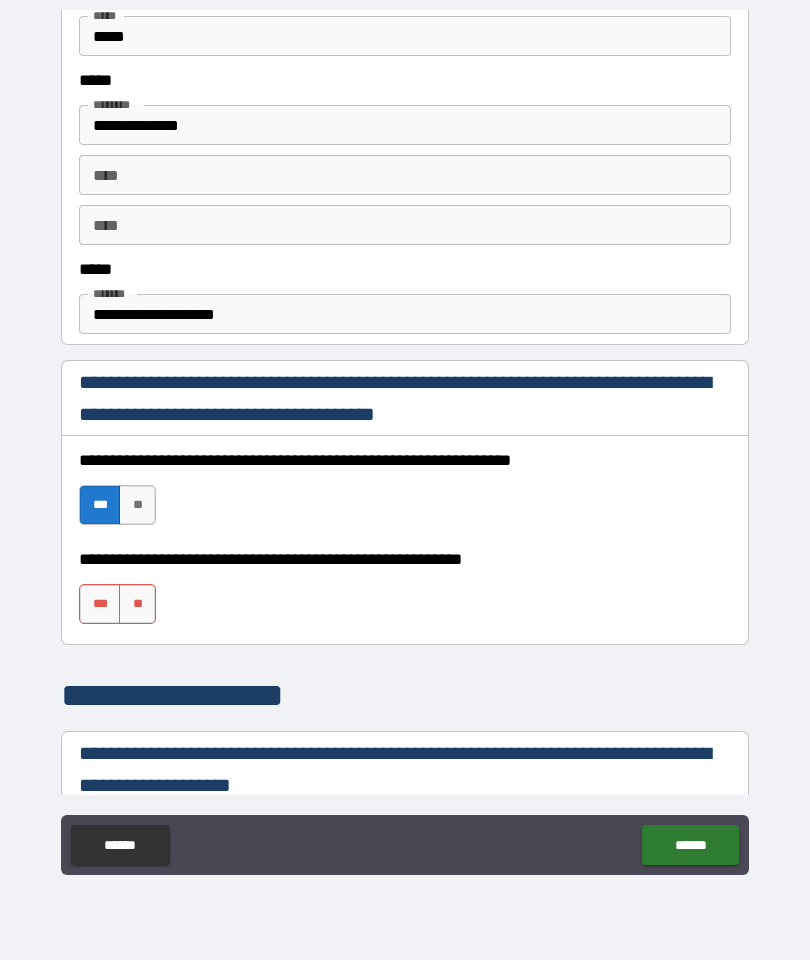 click on "**" at bounding box center [137, 604] 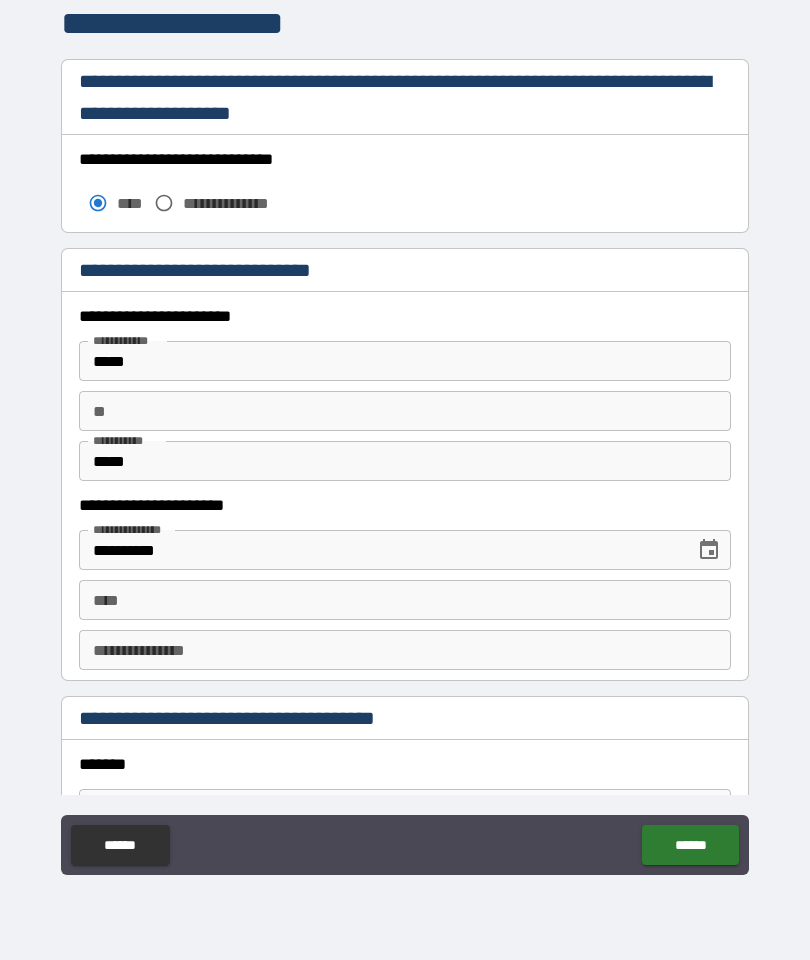 scroll, scrollTop: 1782, scrollLeft: 0, axis: vertical 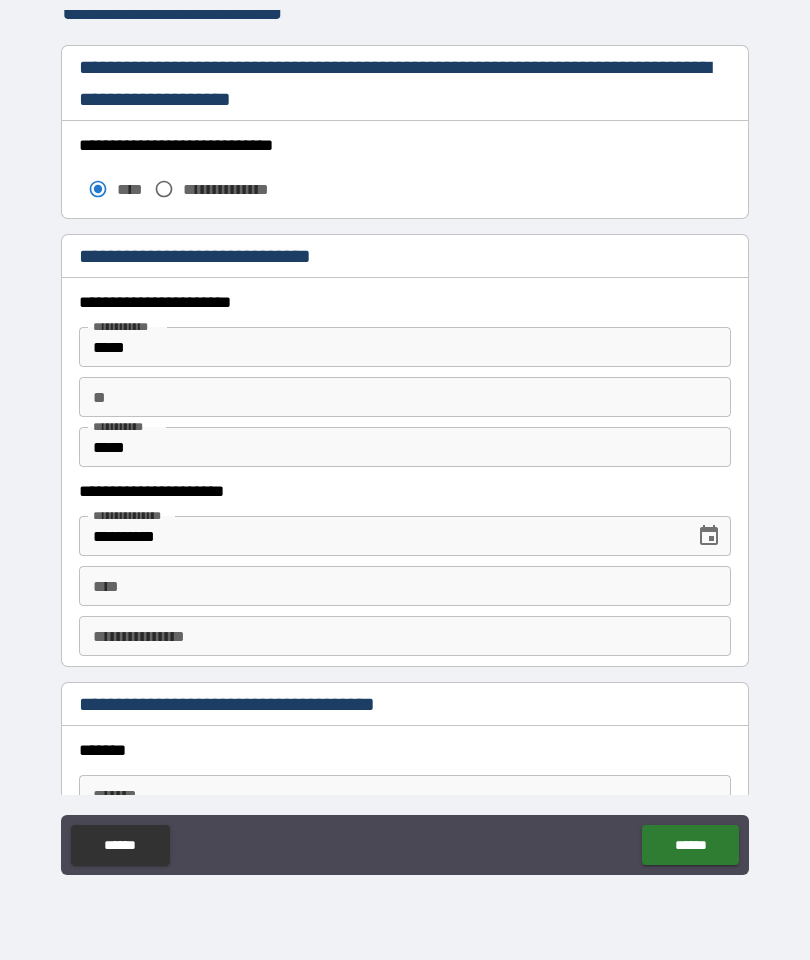 click on "****" at bounding box center [405, 586] 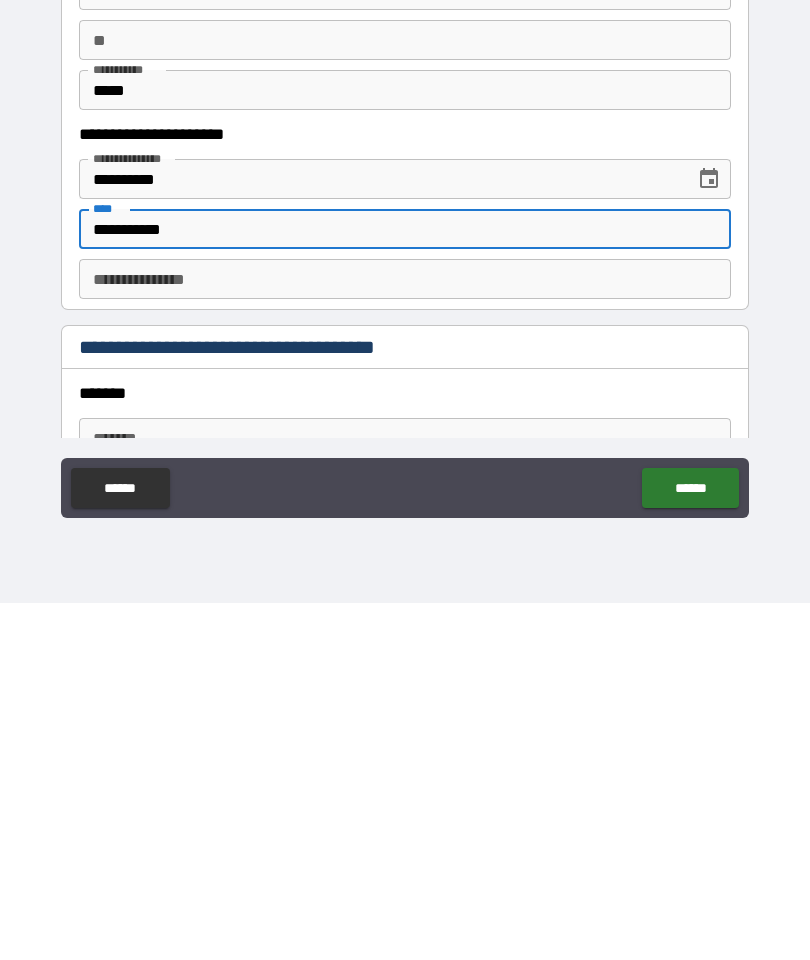 type on "**********" 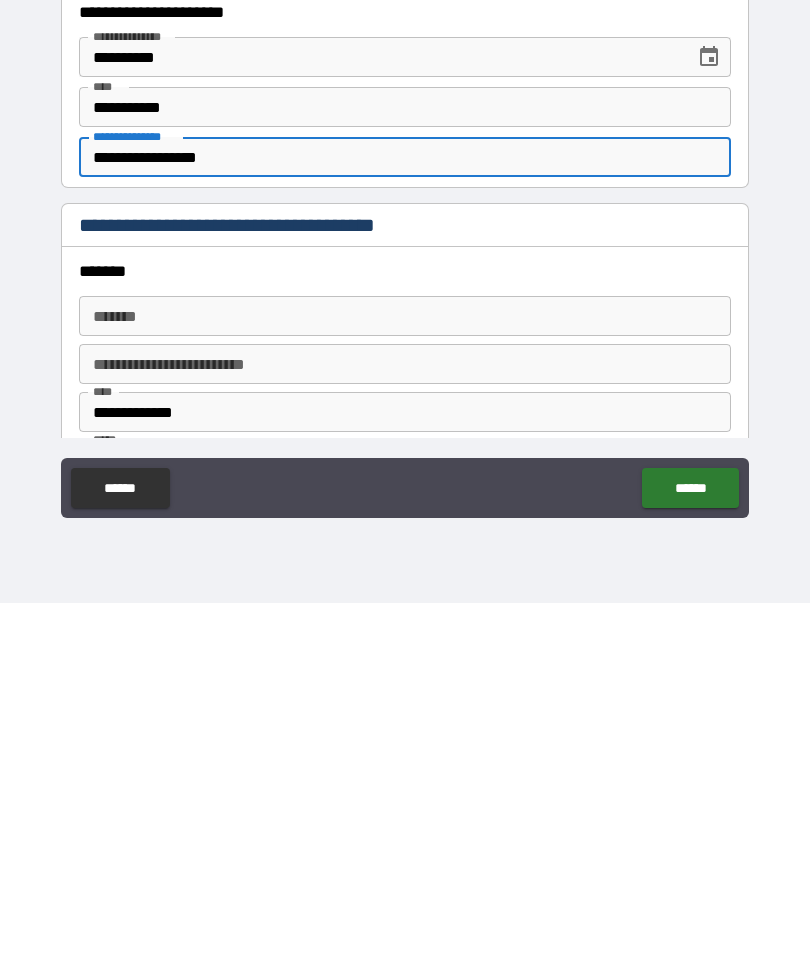 scroll, scrollTop: 1905, scrollLeft: 0, axis: vertical 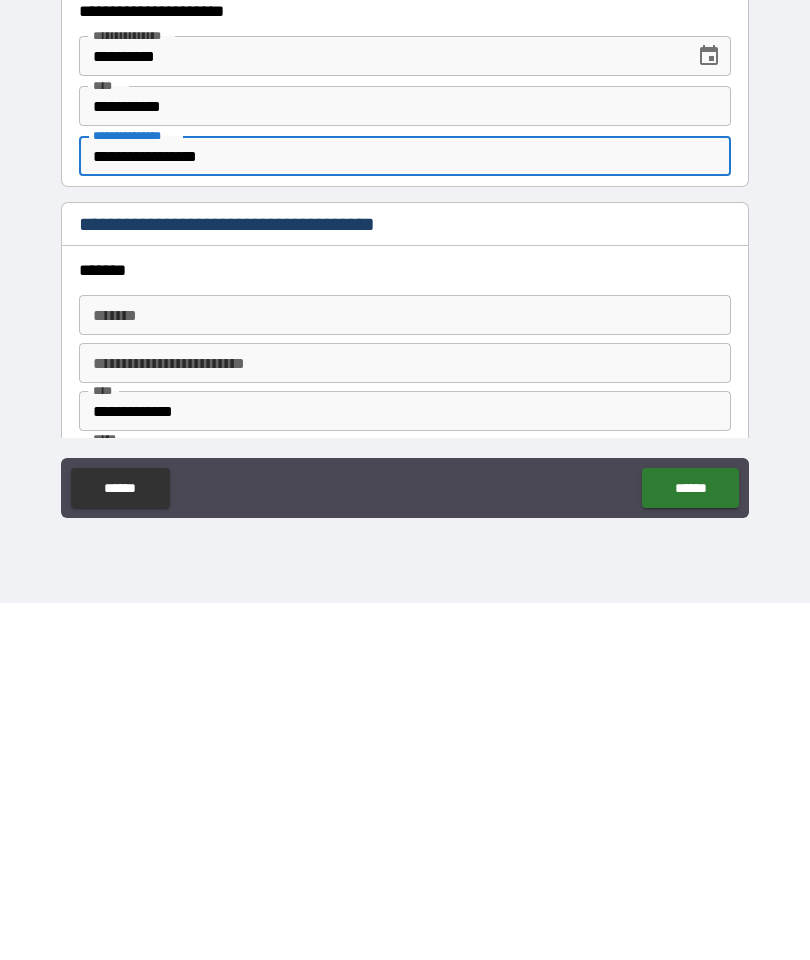 type on "**********" 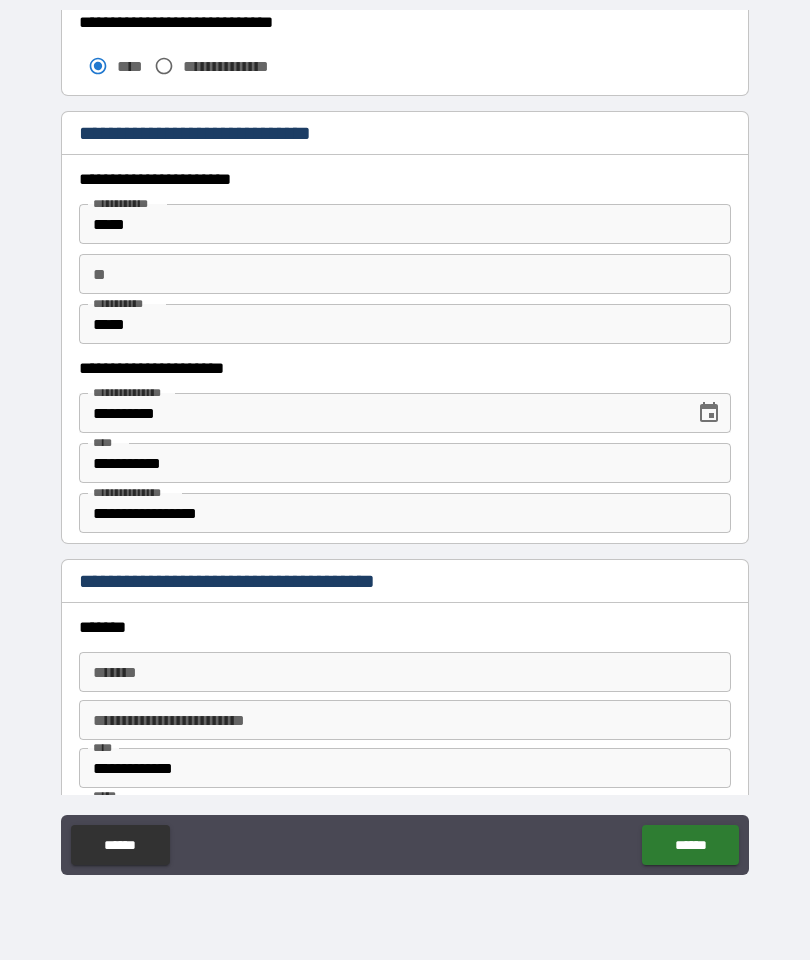 click on "[FIRST] [LAST] [STREET] [CITY] [STATE] [ZIP] [COUNTRY] [PHONE] [EMAIL] [SSN] [DLN] [CC] [DOB]" at bounding box center [405, 442] 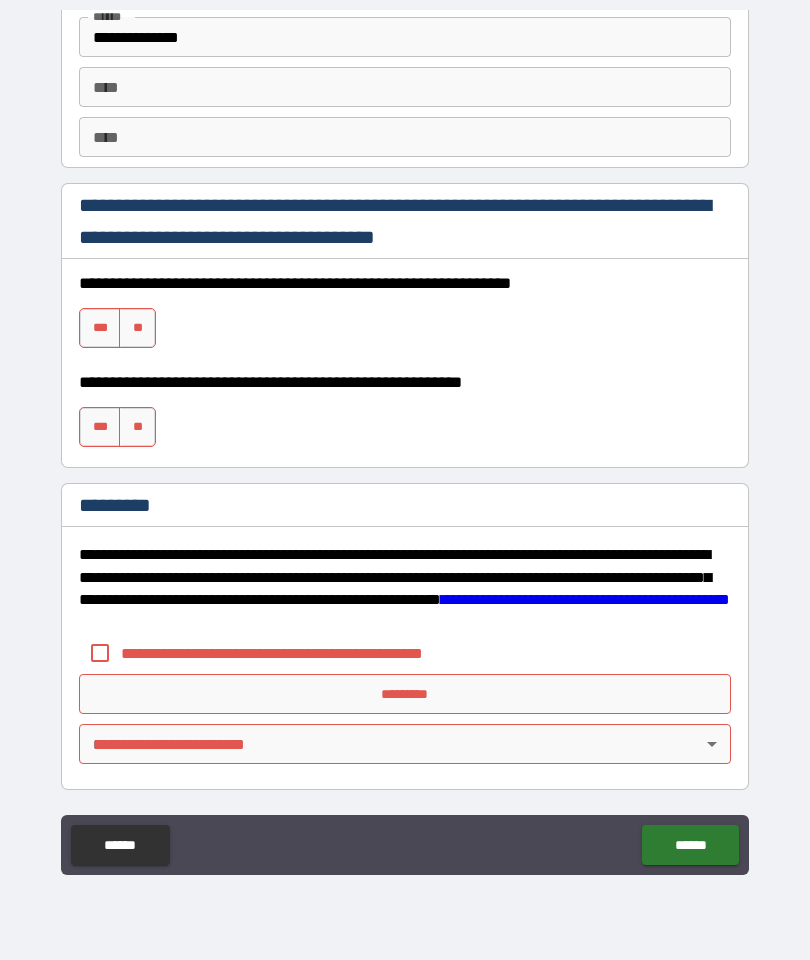 scroll, scrollTop: 2910, scrollLeft: 0, axis: vertical 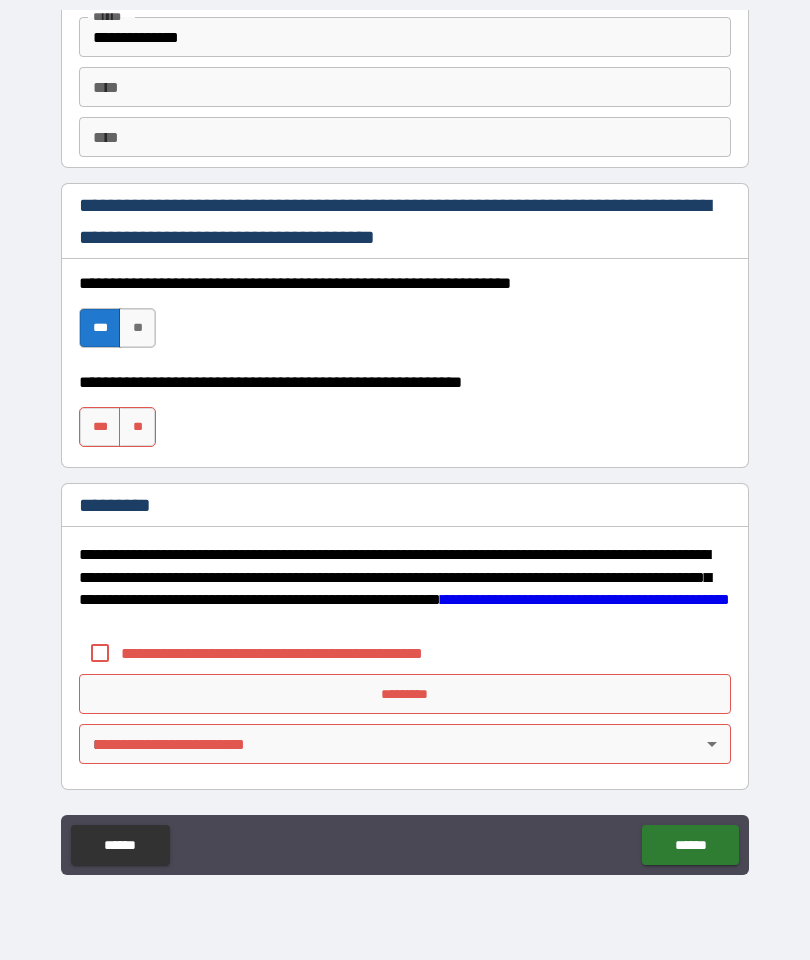 click on "**" at bounding box center (137, 427) 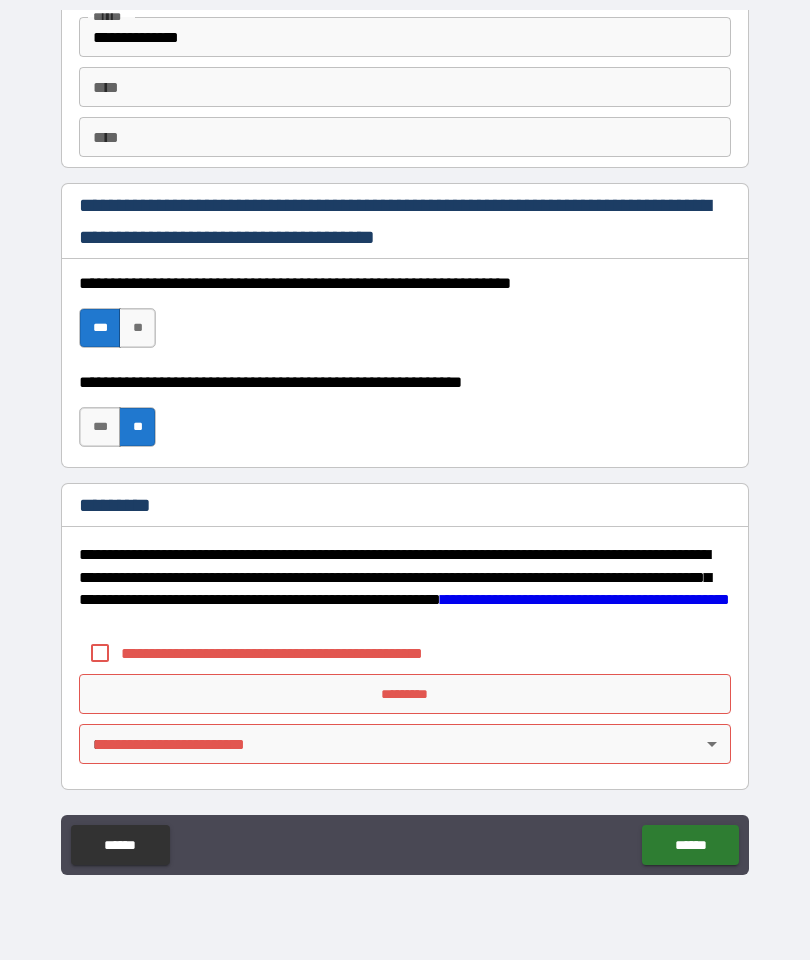 click on "*********" at bounding box center (405, 507) 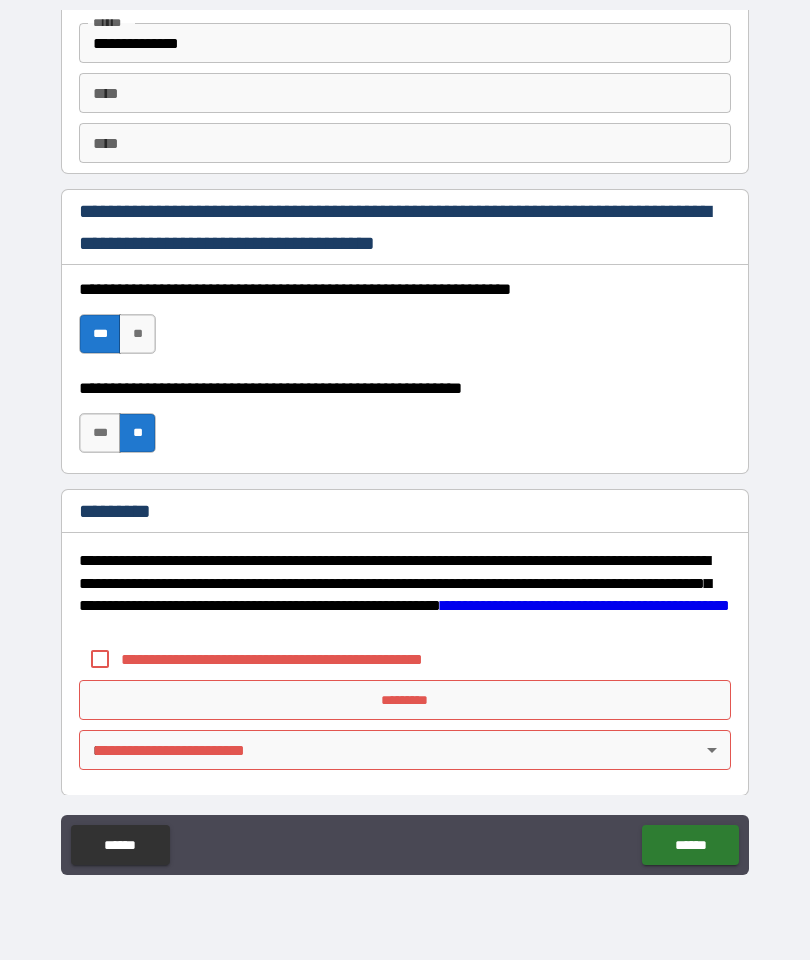 scroll, scrollTop: 2902, scrollLeft: 0, axis: vertical 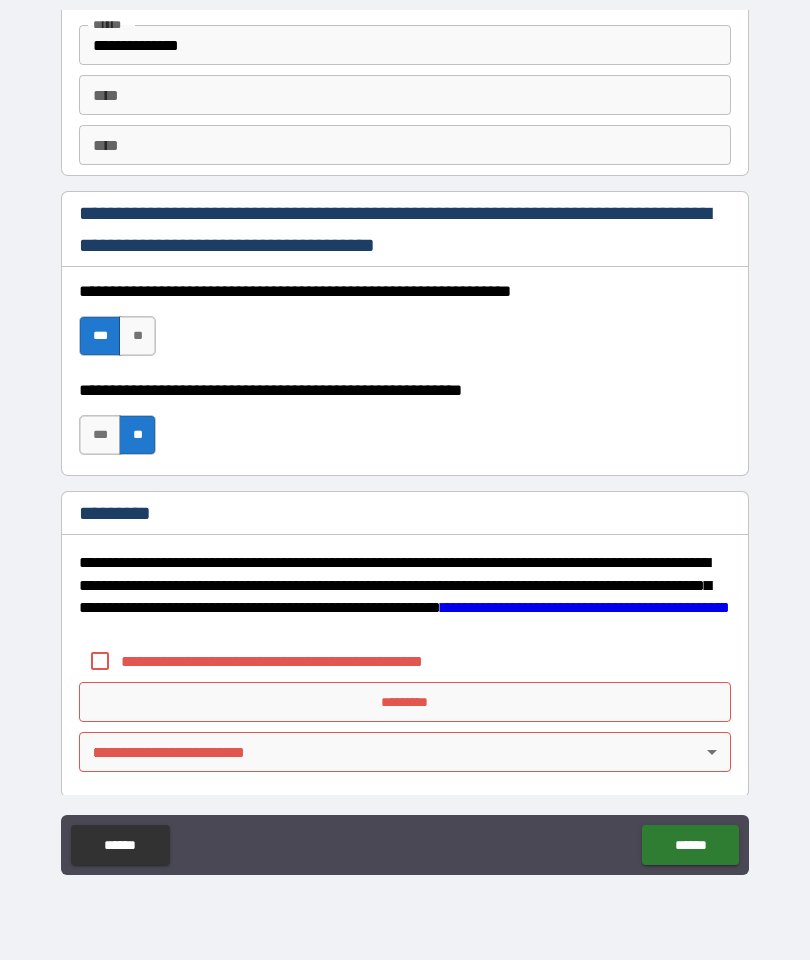 click on "*********" at bounding box center [405, 515] 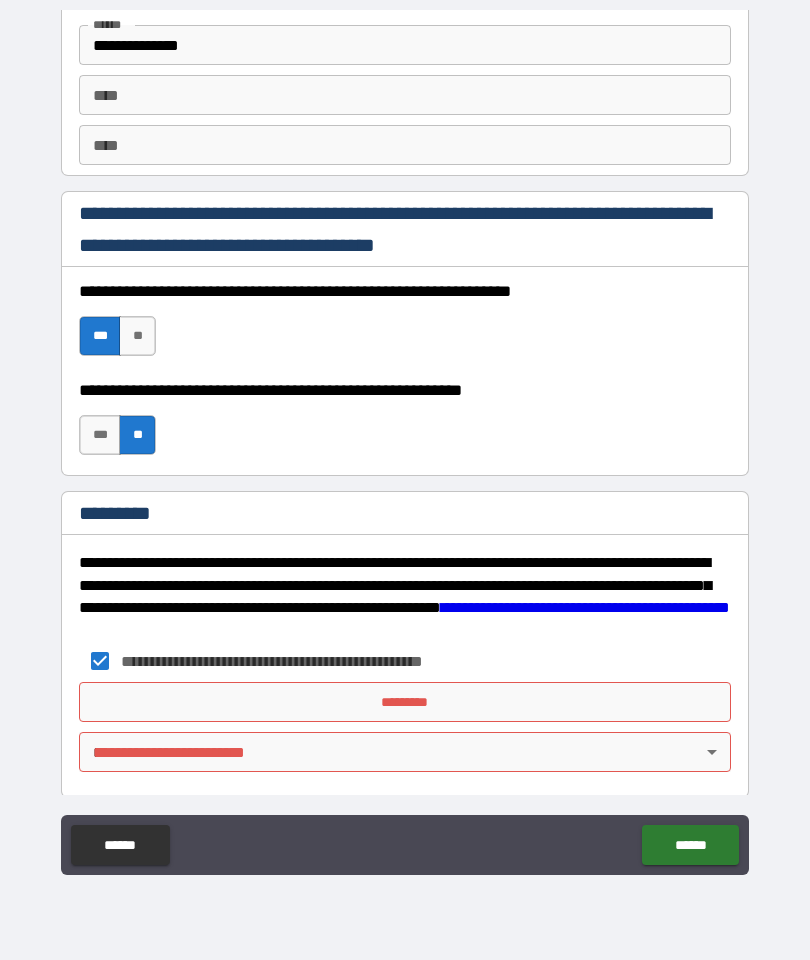 click on "*********" at bounding box center [405, 702] 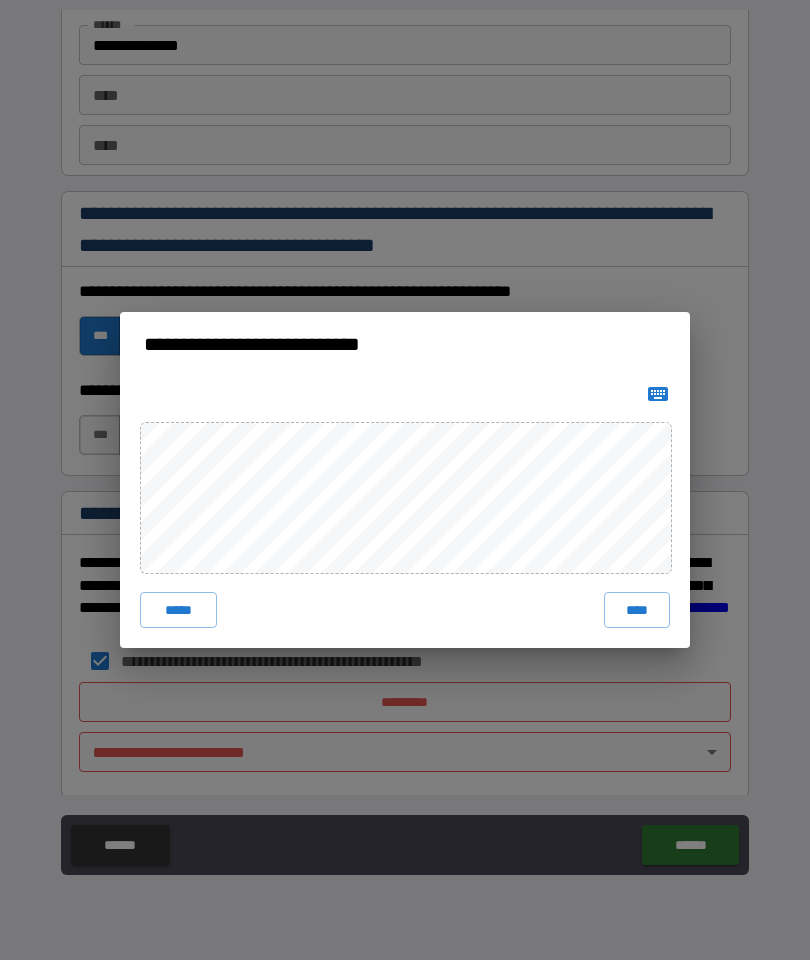 click on "****" at bounding box center (637, 610) 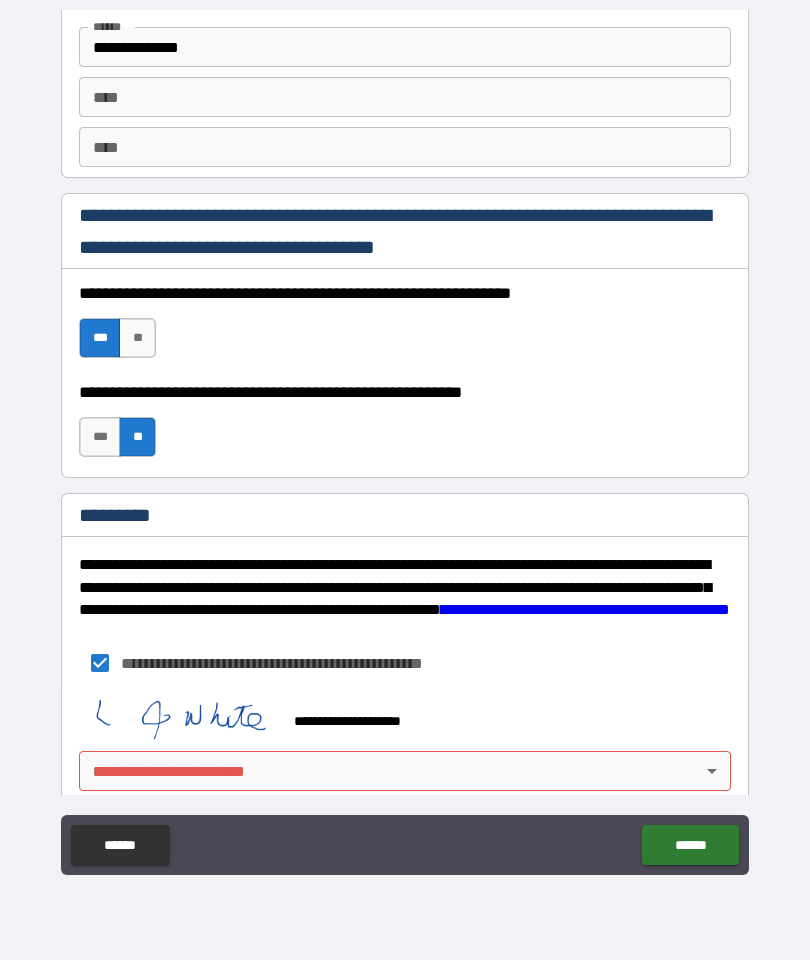 click on "[FIRST] [LAST] [STREET] [CITY] [STATE] [ZIP] [COUNTRY] [PHONE] [EMAIL] [SSN] [DLN] [CC] [DOB]" at bounding box center (405, 440) 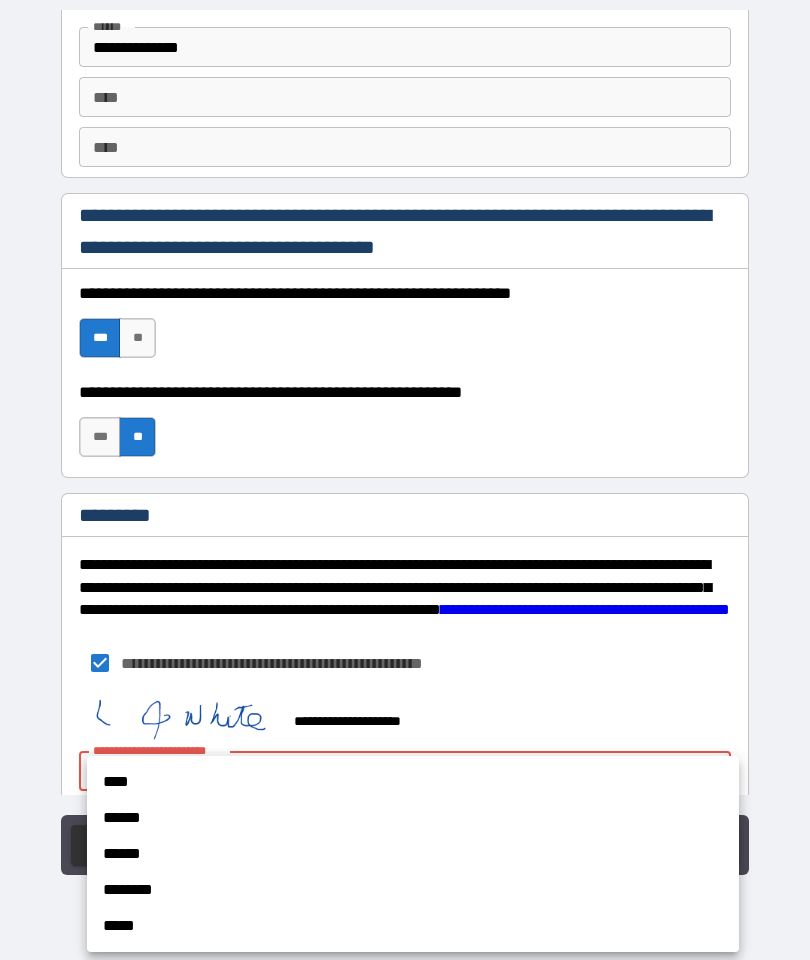click on "****" at bounding box center [413, 782] 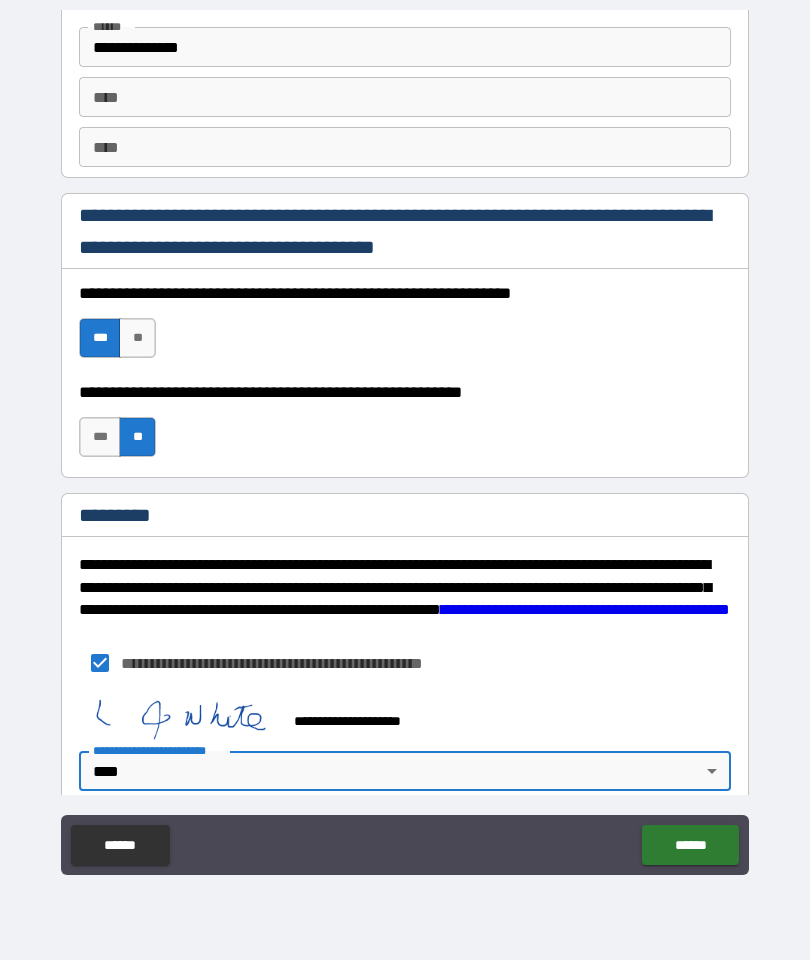 click on "******" at bounding box center [690, 845] 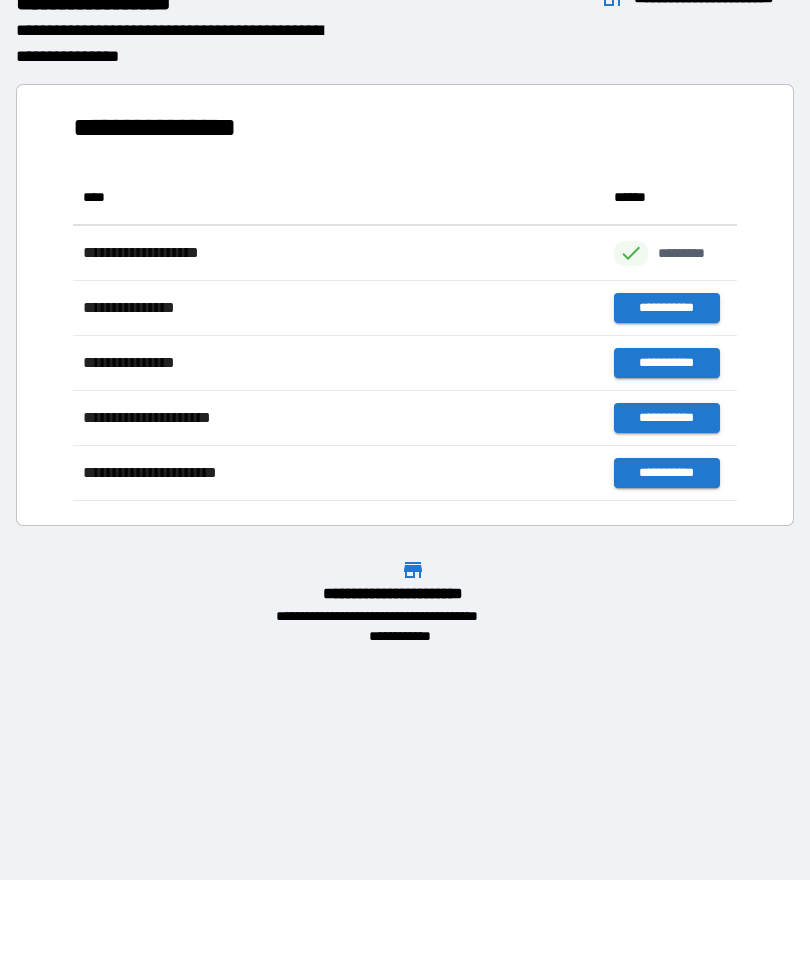 scroll, scrollTop: 1, scrollLeft: 1, axis: both 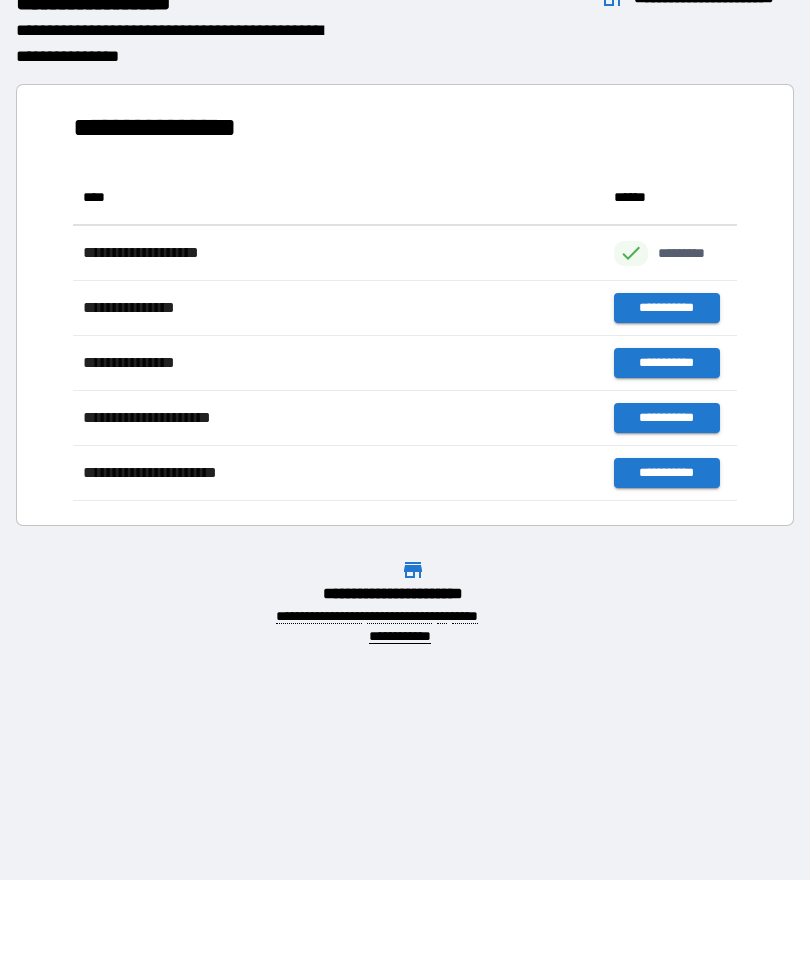 click on "[FIRST] [LAST] [STREET] [CITY] [STATE] [ZIP] [COUNTRY] [PHONE] [EMAIL] [SSN] [DLN] [CC] [DOB]" at bounding box center [405, 305] 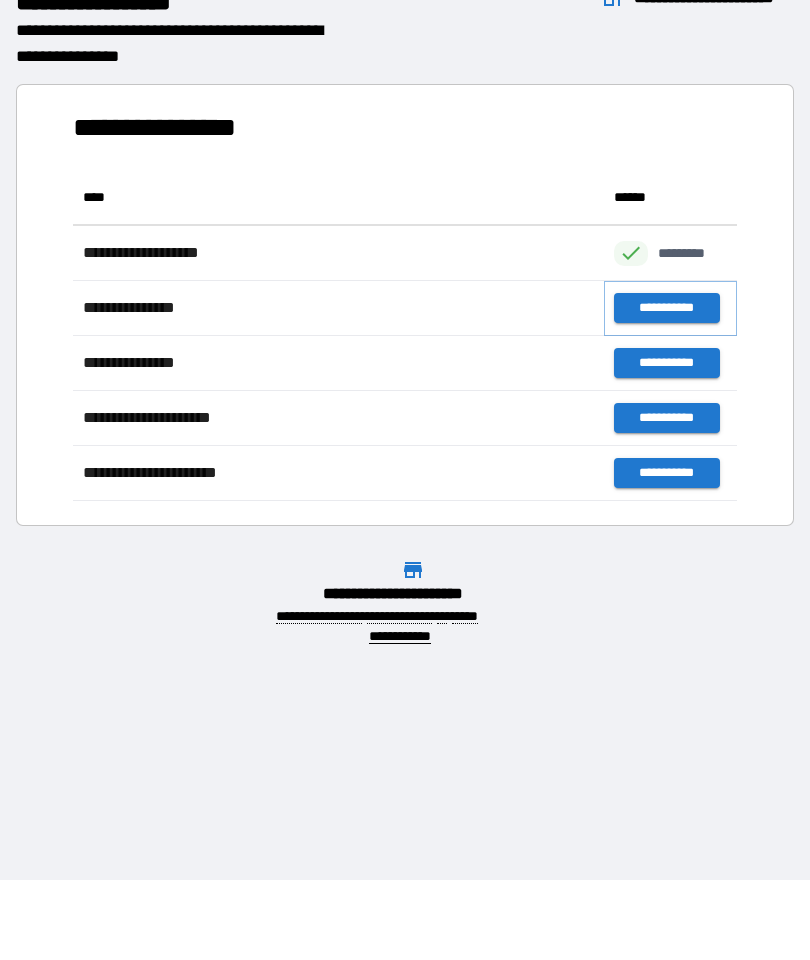 click on "**********" at bounding box center [666, 308] 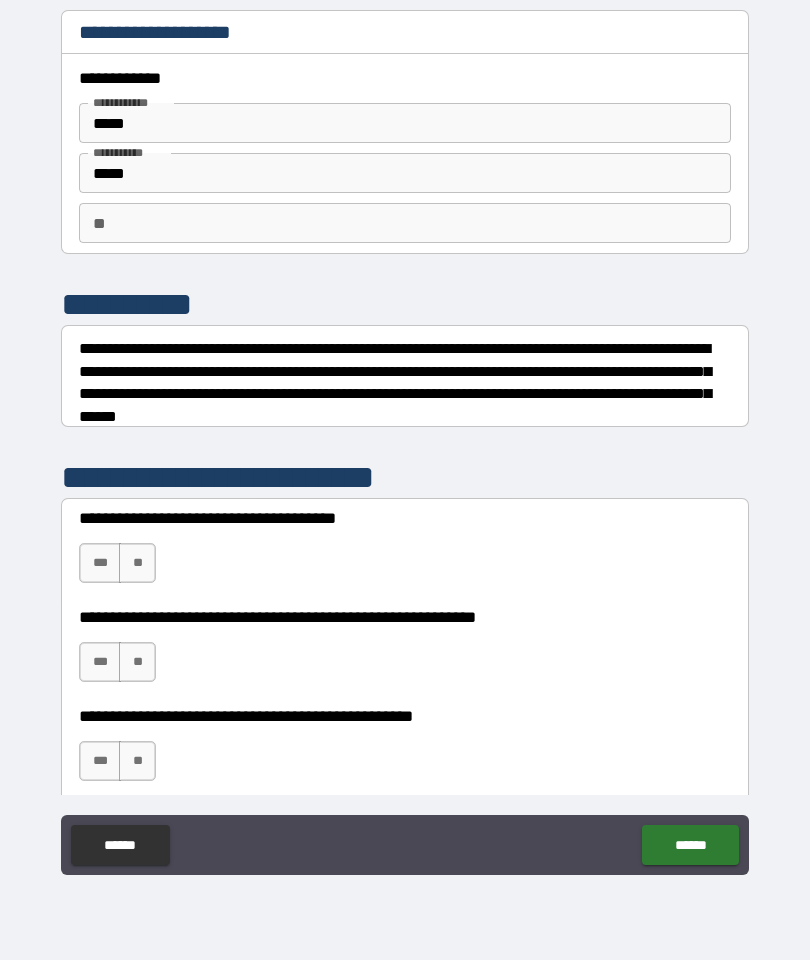 click on "**" at bounding box center (137, 563) 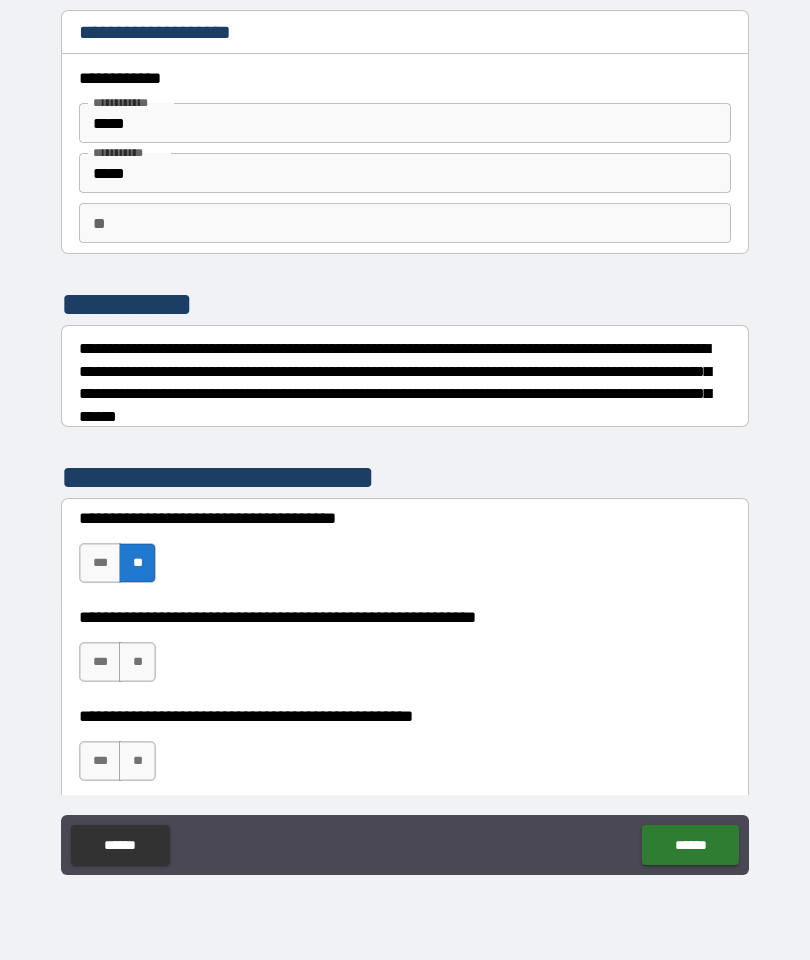click on "***" at bounding box center (100, 662) 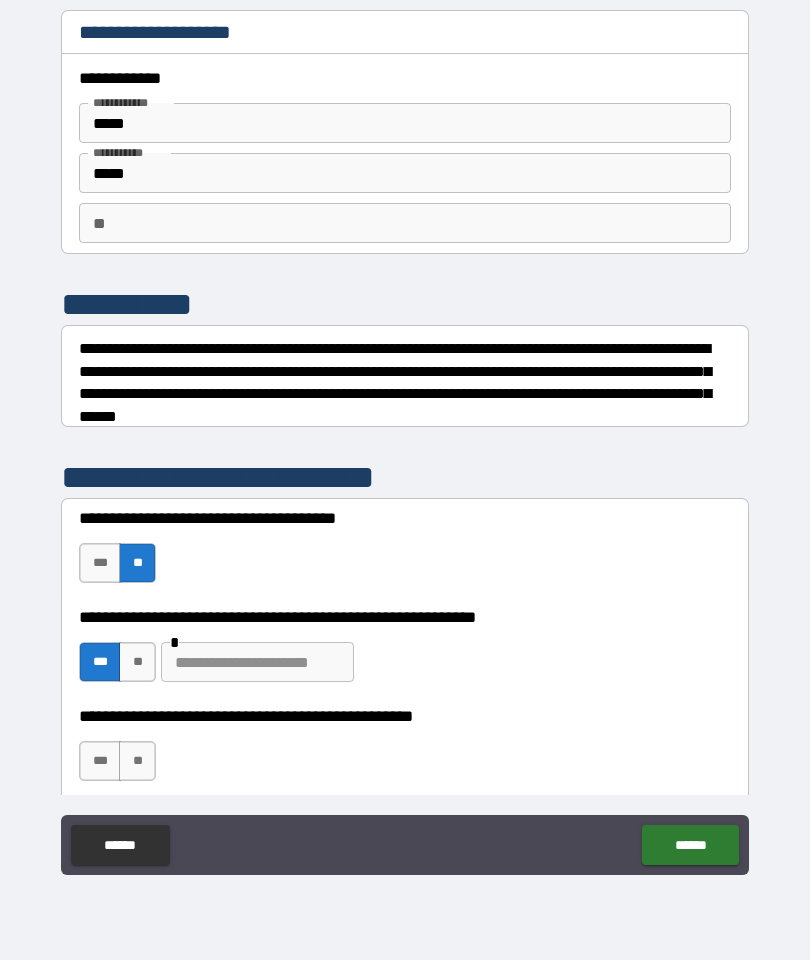 click at bounding box center [257, 662] 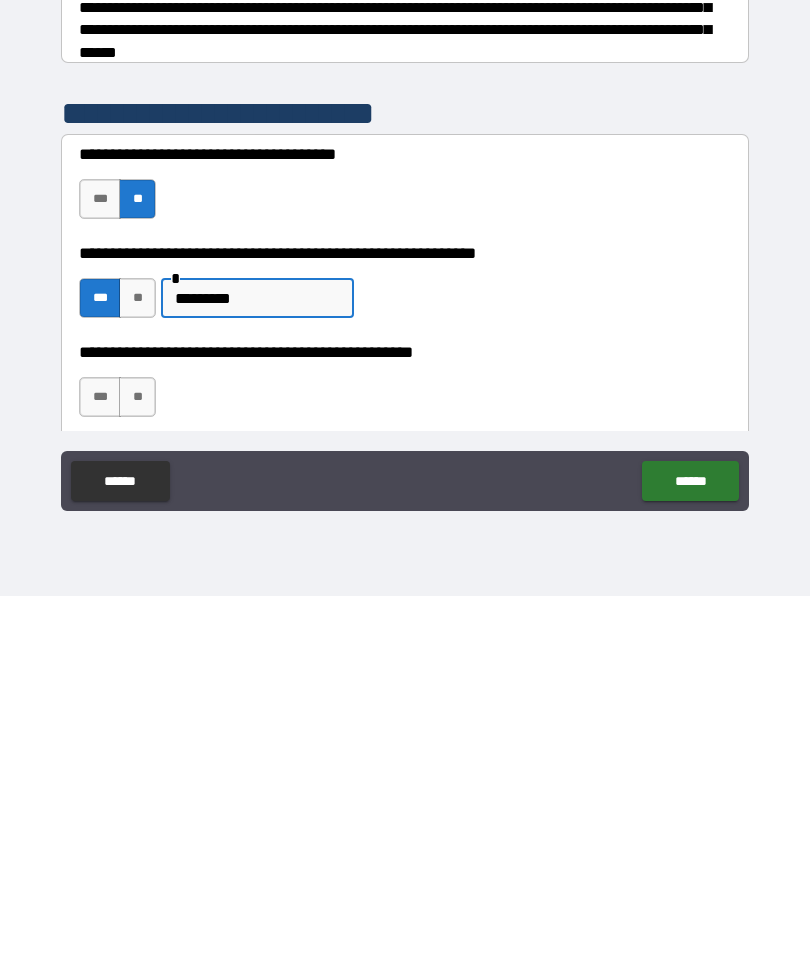 type on "*********" 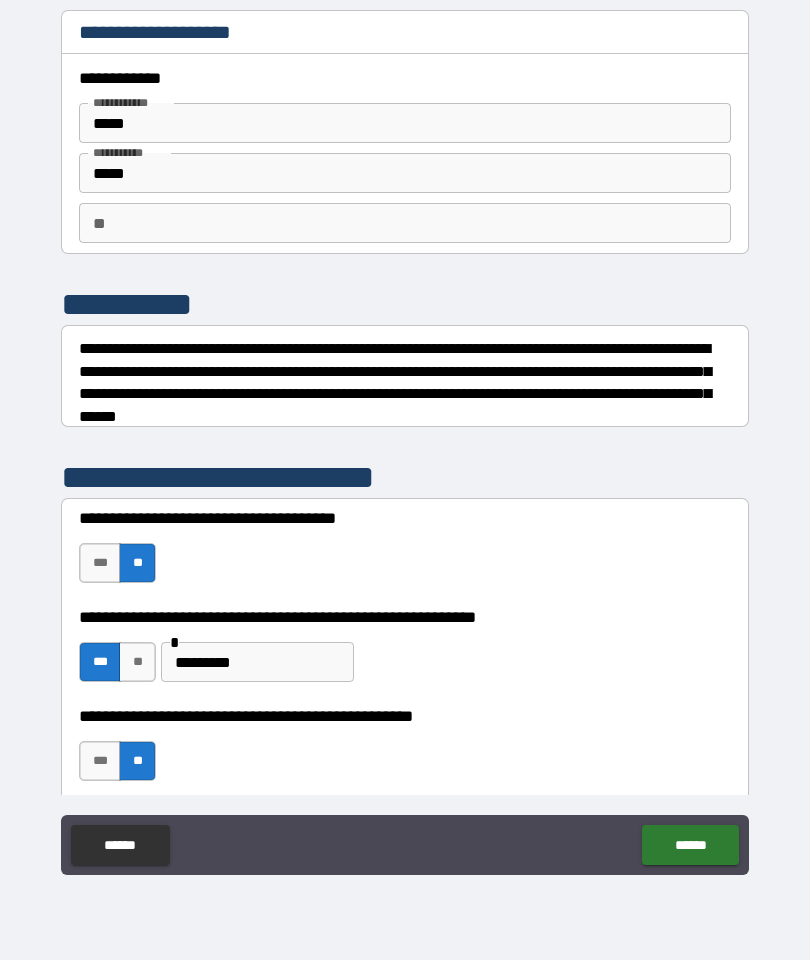 click on "******" at bounding box center (690, 845) 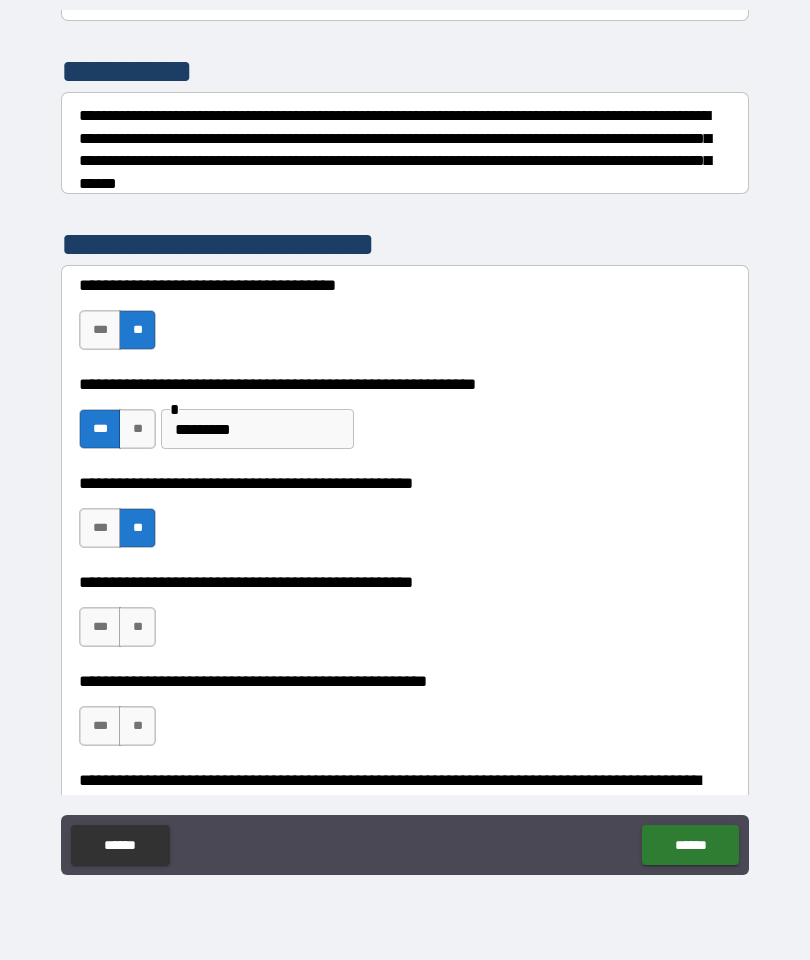 scroll, scrollTop: 236, scrollLeft: 0, axis: vertical 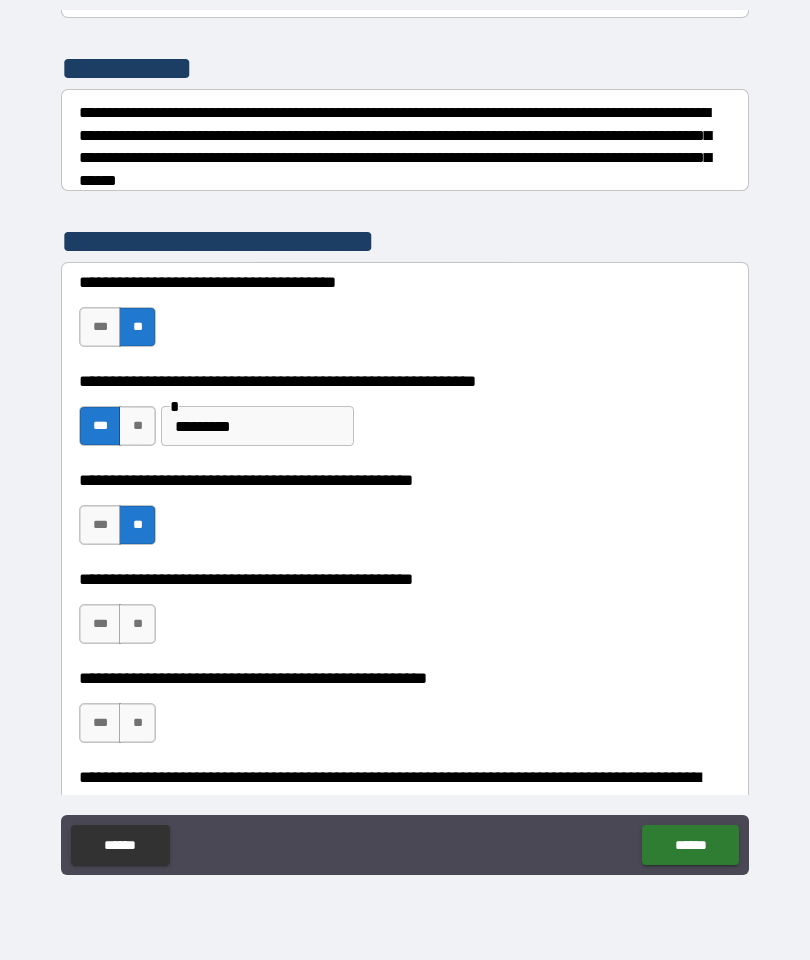 click on "***" at bounding box center (100, 624) 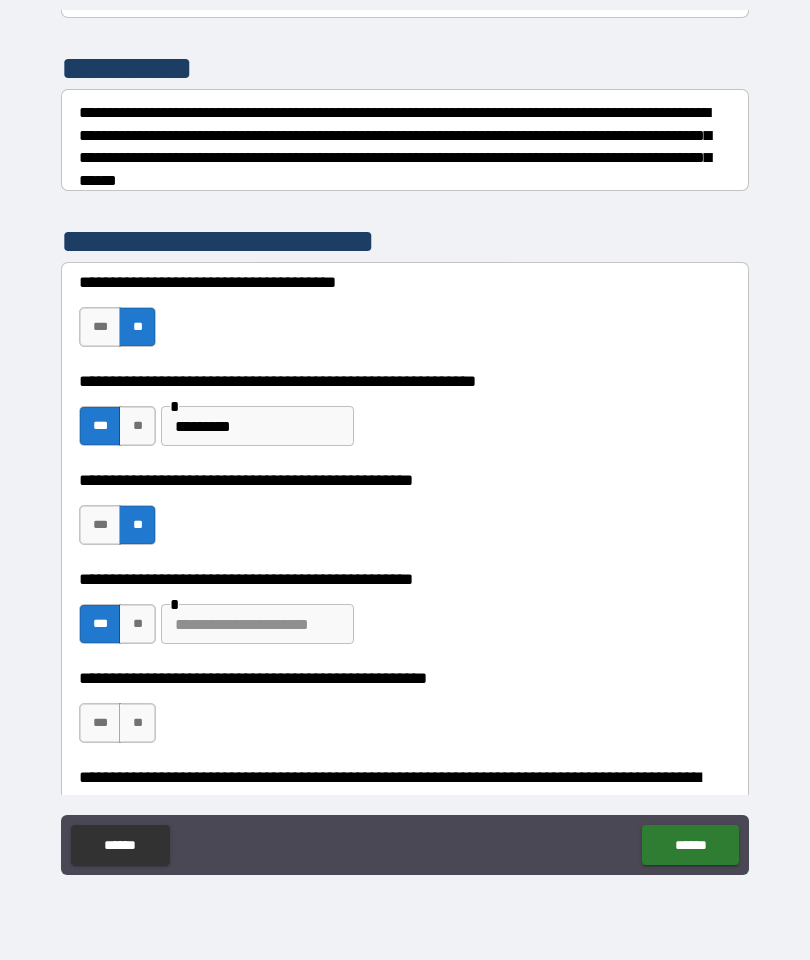 click at bounding box center (257, 624) 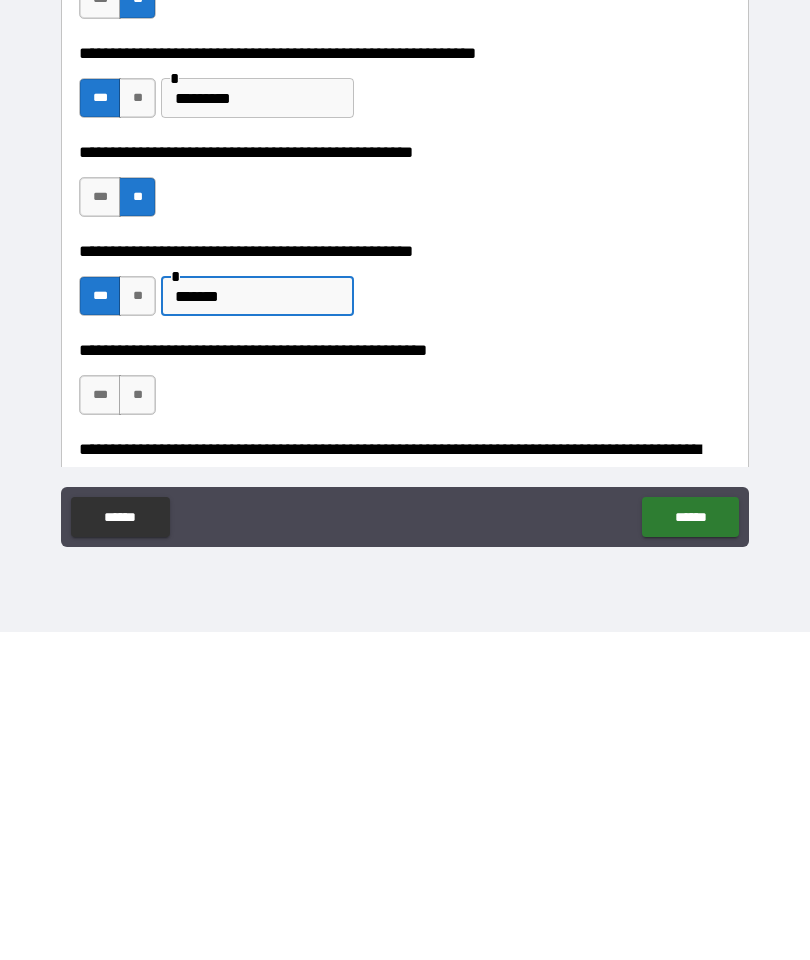 type on "*******" 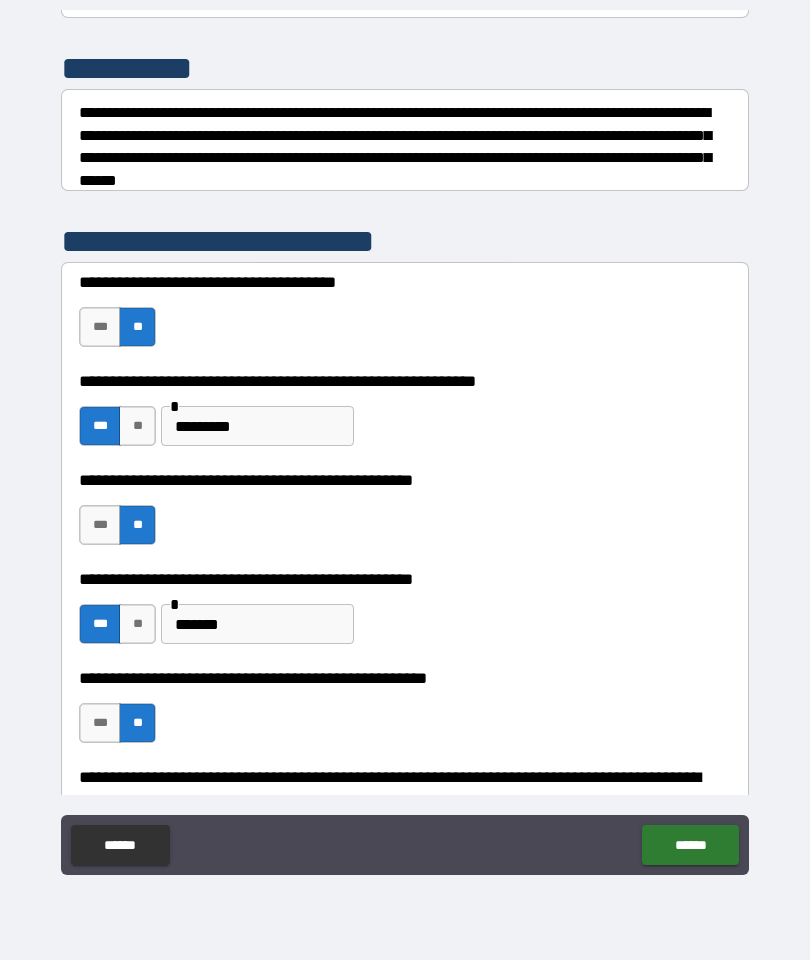click on "******" at bounding box center (690, 845) 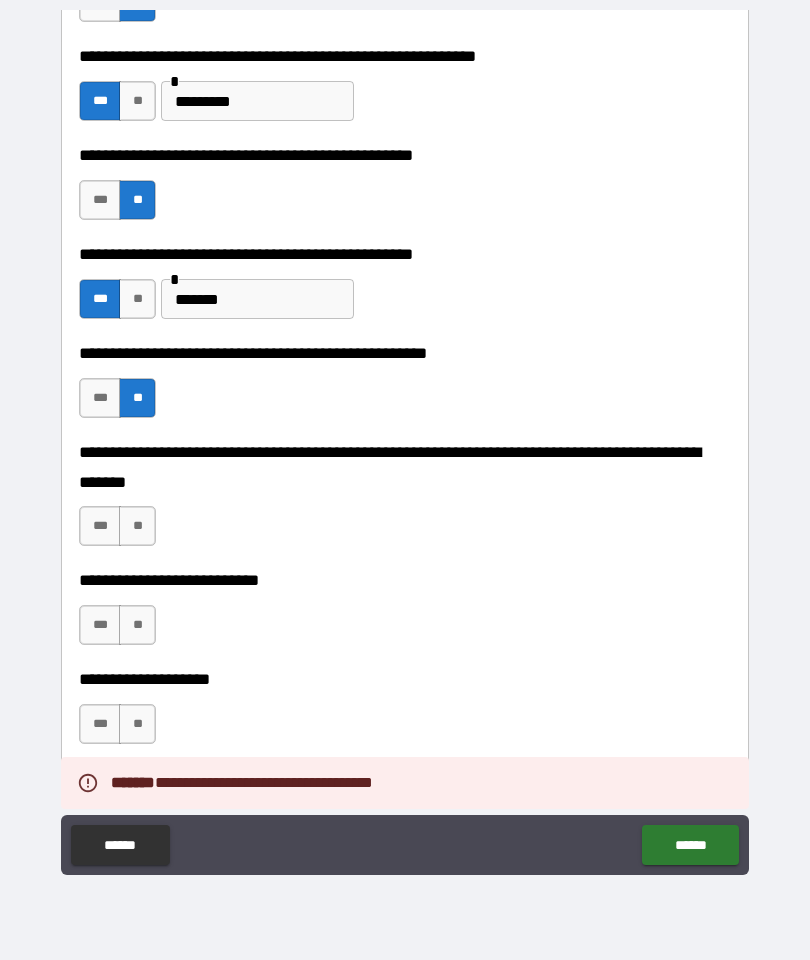 scroll, scrollTop: 568, scrollLeft: 0, axis: vertical 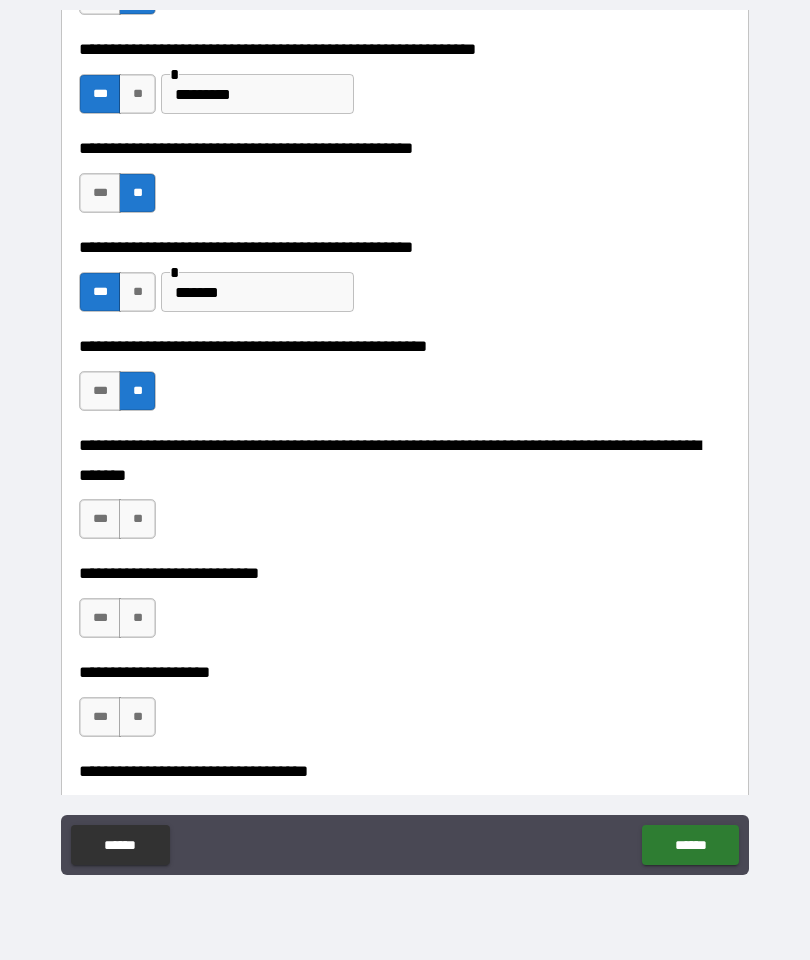 click on "**" at bounding box center [137, 519] 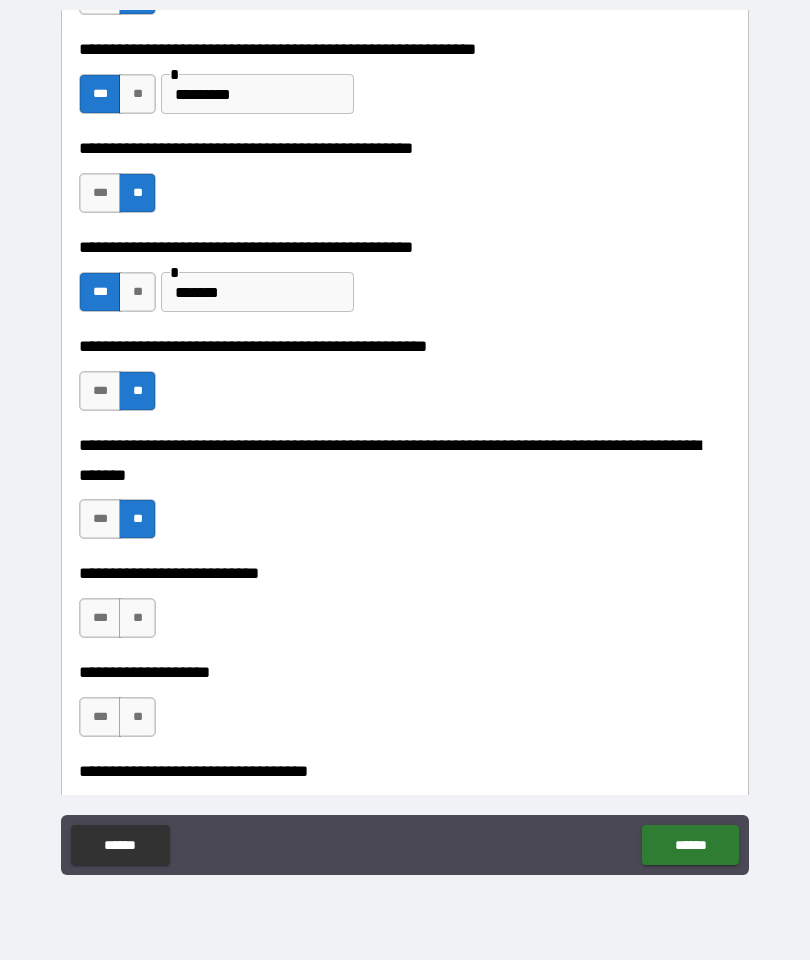 click on "**" at bounding box center [137, 618] 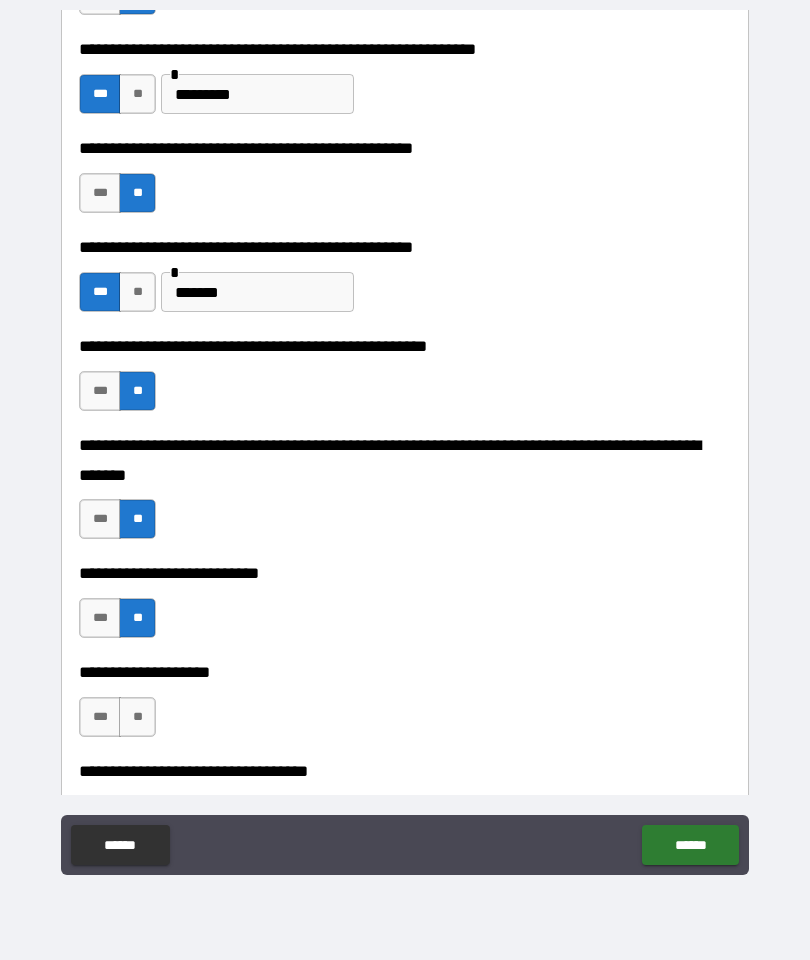 click on "**" at bounding box center [137, 717] 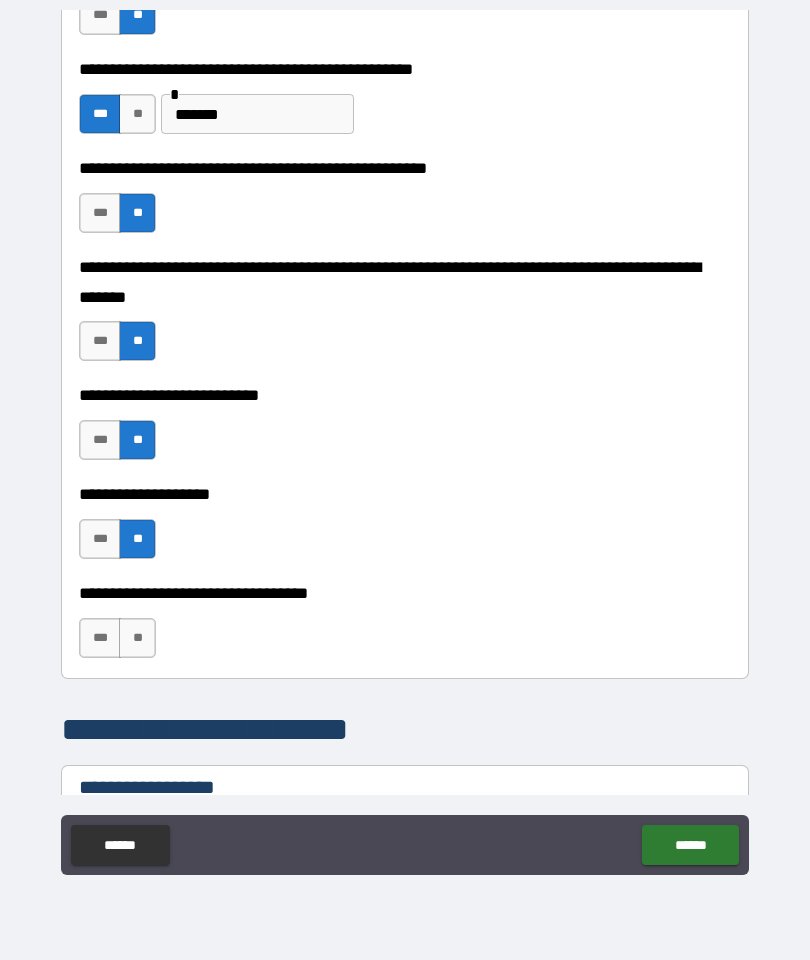 scroll, scrollTop: 748, scrollLeft: 0, axis: vertical 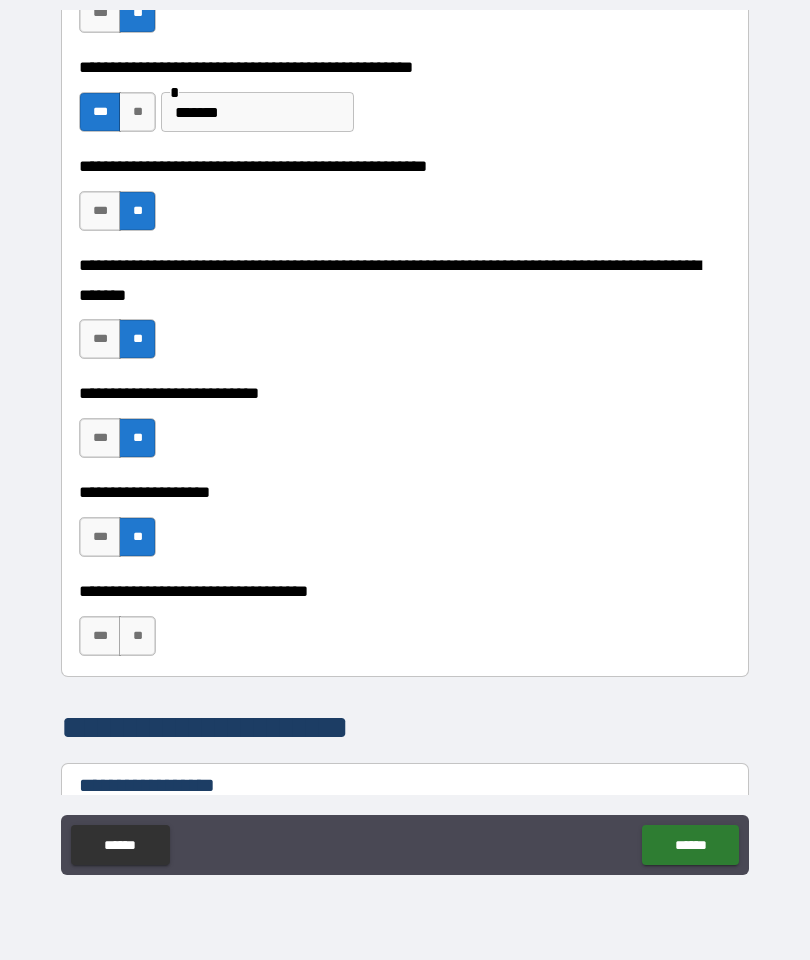 click on "***" at bounding box center [100, 636] 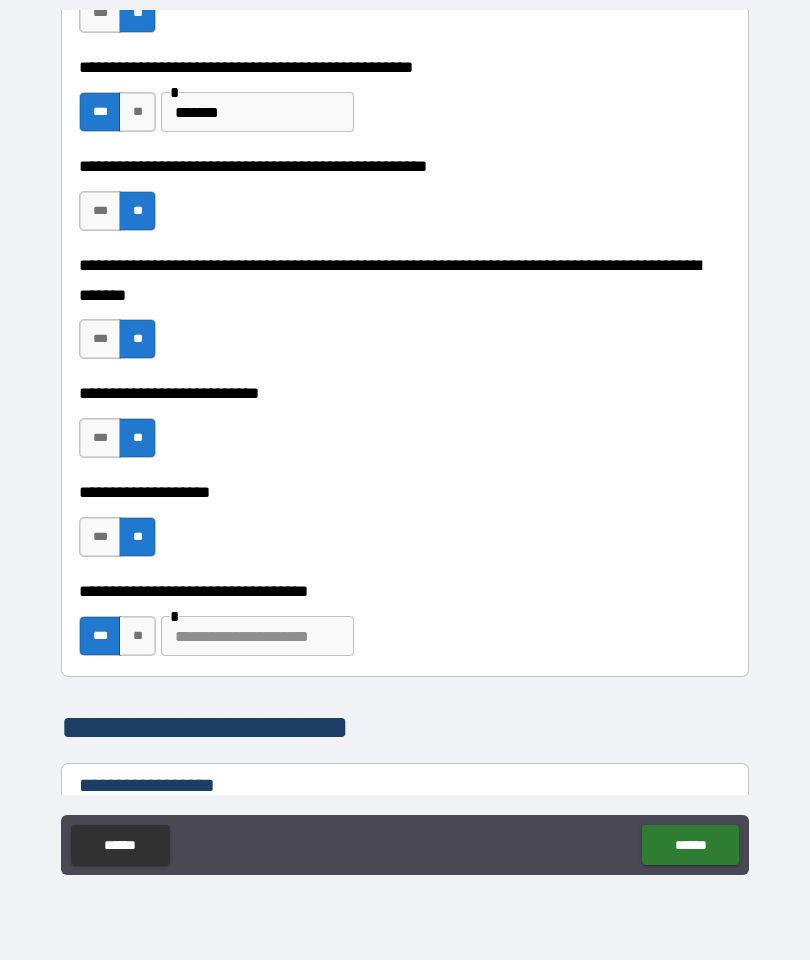 click at bounding box center [257, 636] 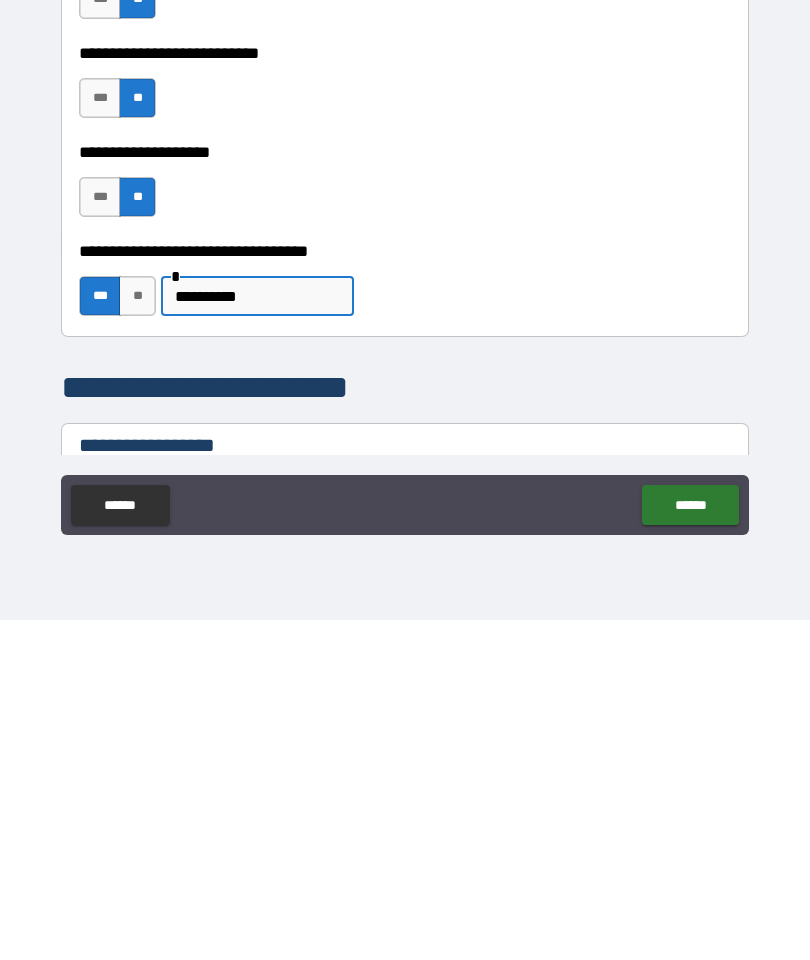 type on "*********" 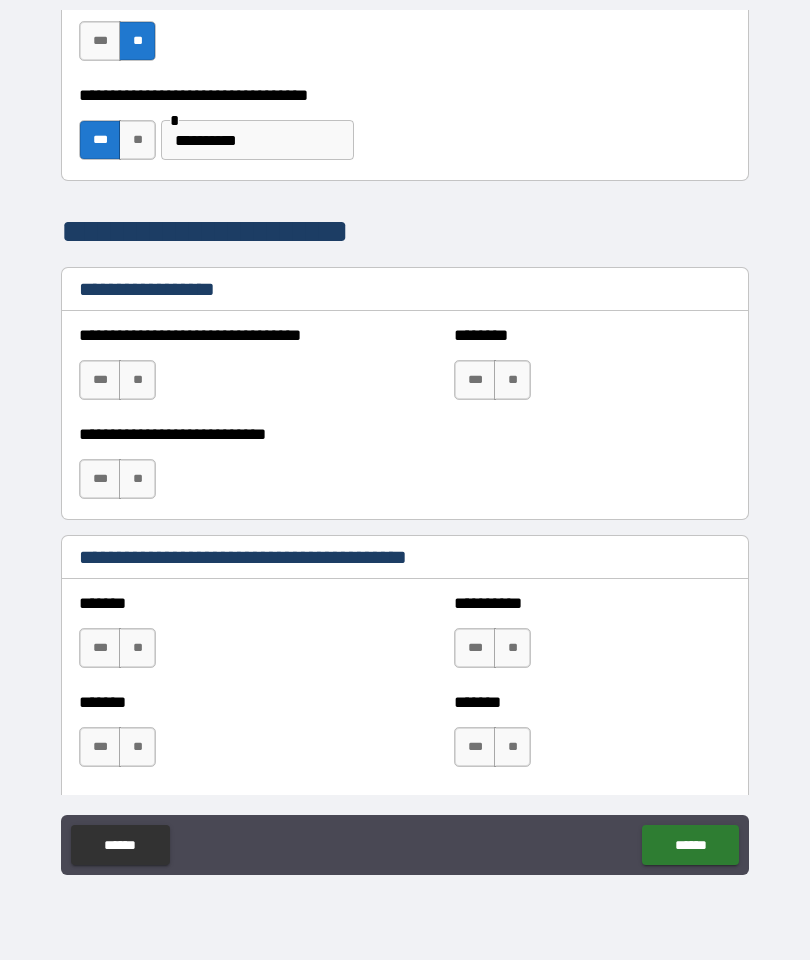 scroll, scrollTop: 1249, scrollLeft: 0, axis: vertical 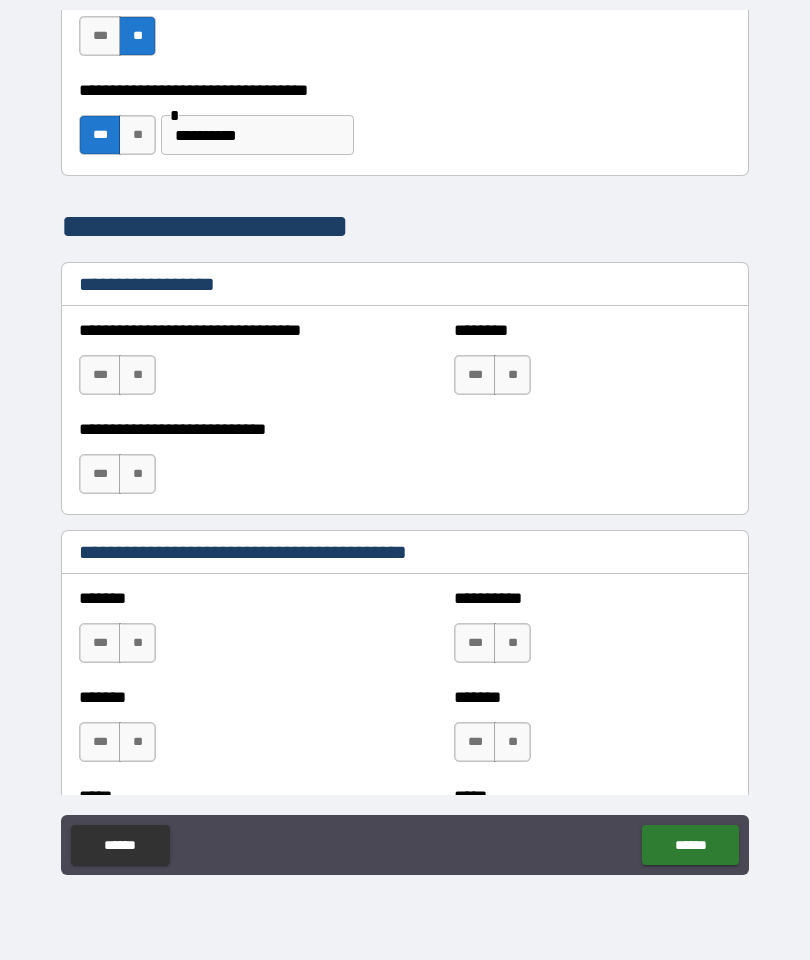 click on "***" at bounding box center [475, 643] 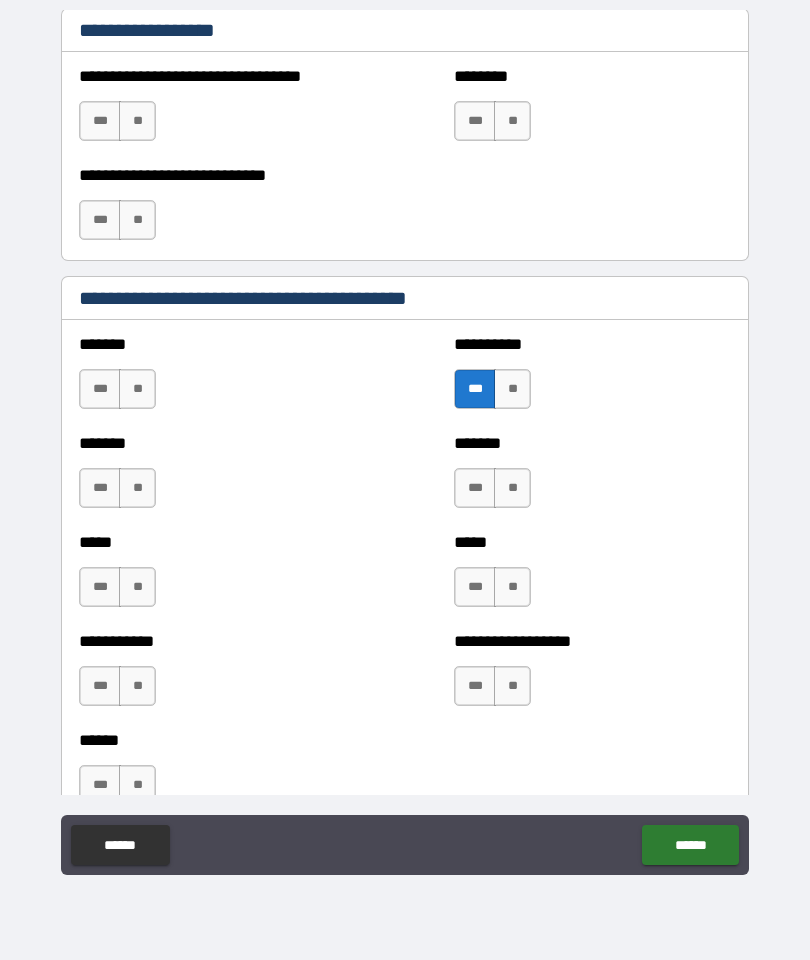 scroll, scrollTop: 1567, scrollLeft: 0, axis: vertical 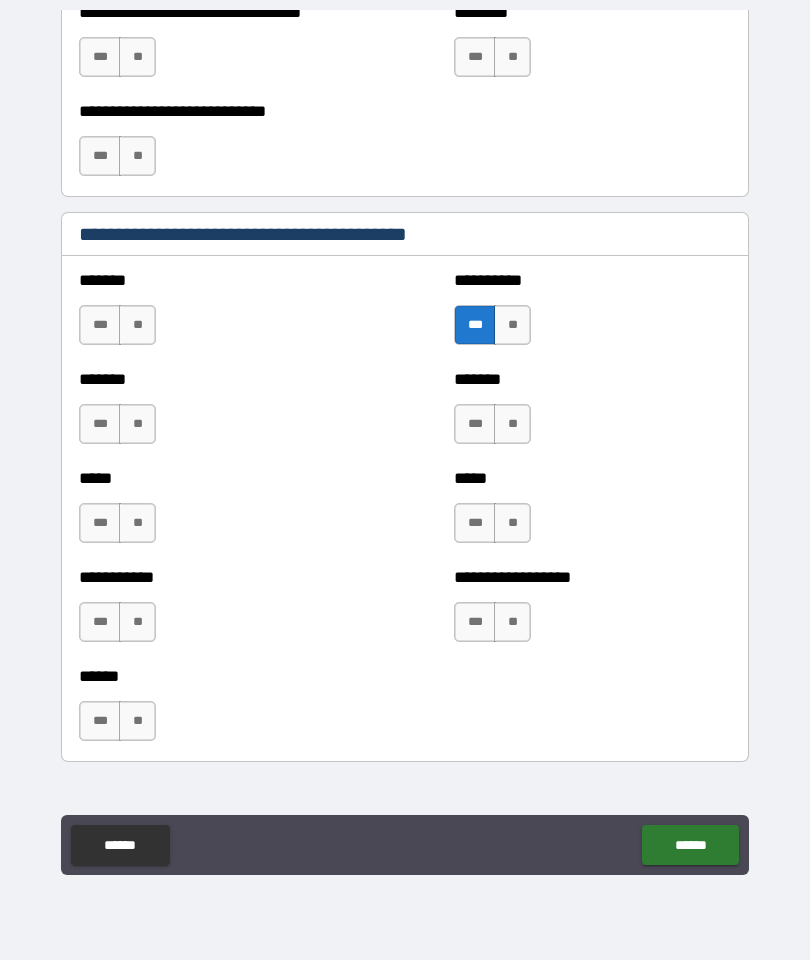 click on "***" at bounding box center (100, 721) 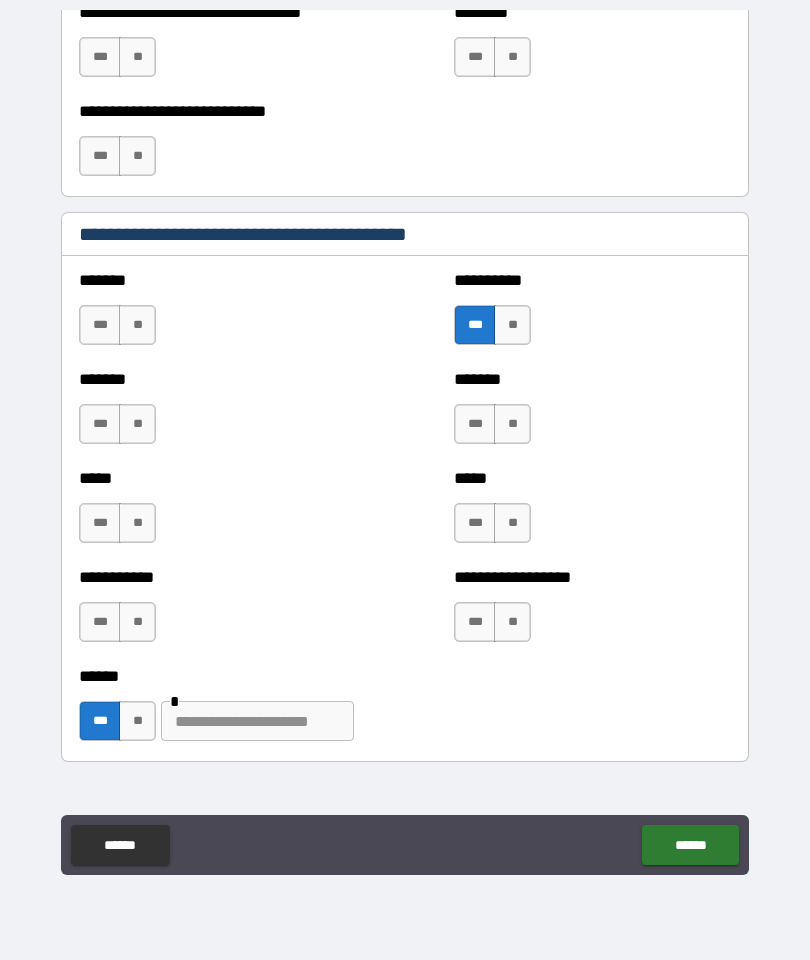 click at bounding box center [257, 721] 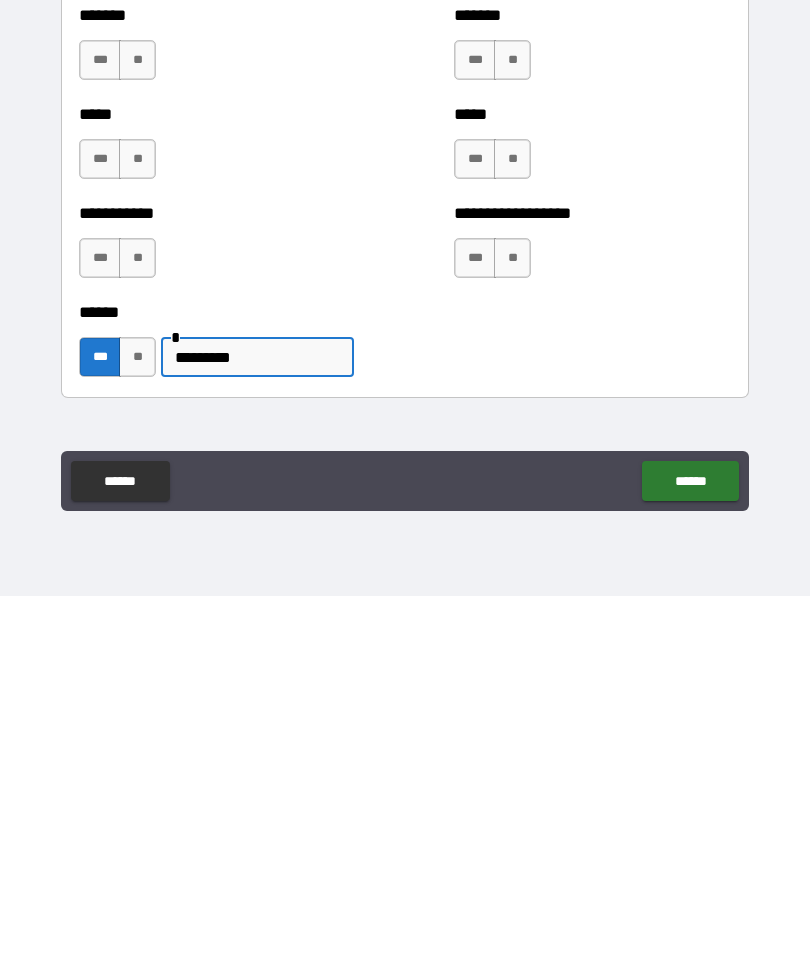 type on "********" 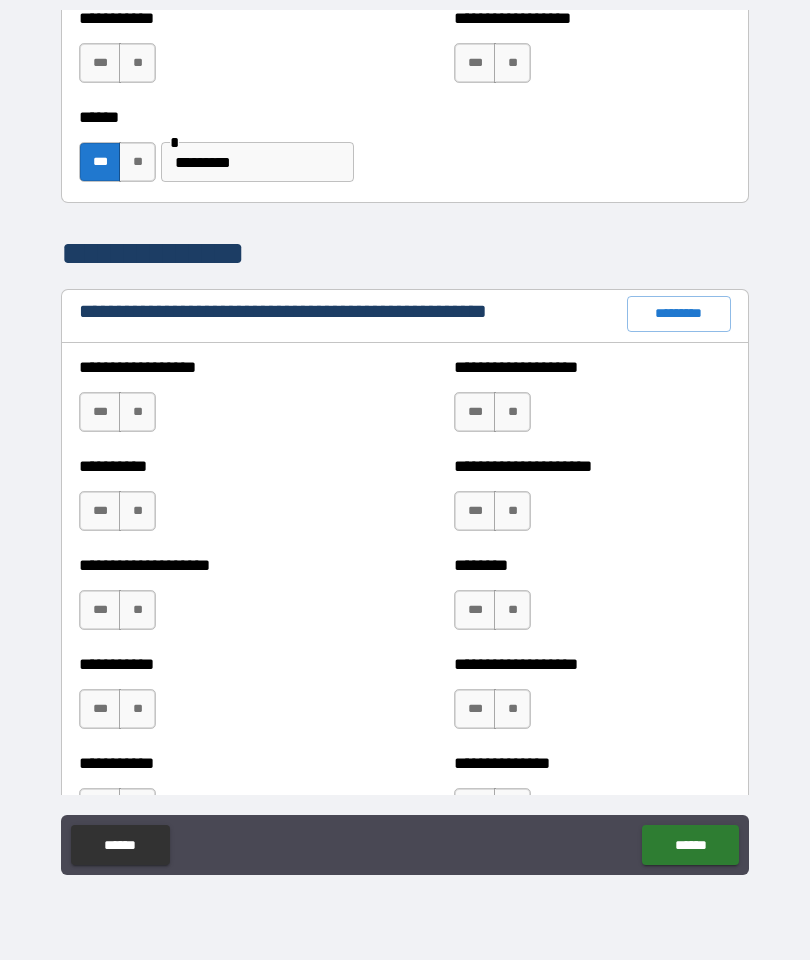 scroll, scrollTop: 2131, scrollLeft: 0, axis: vertical 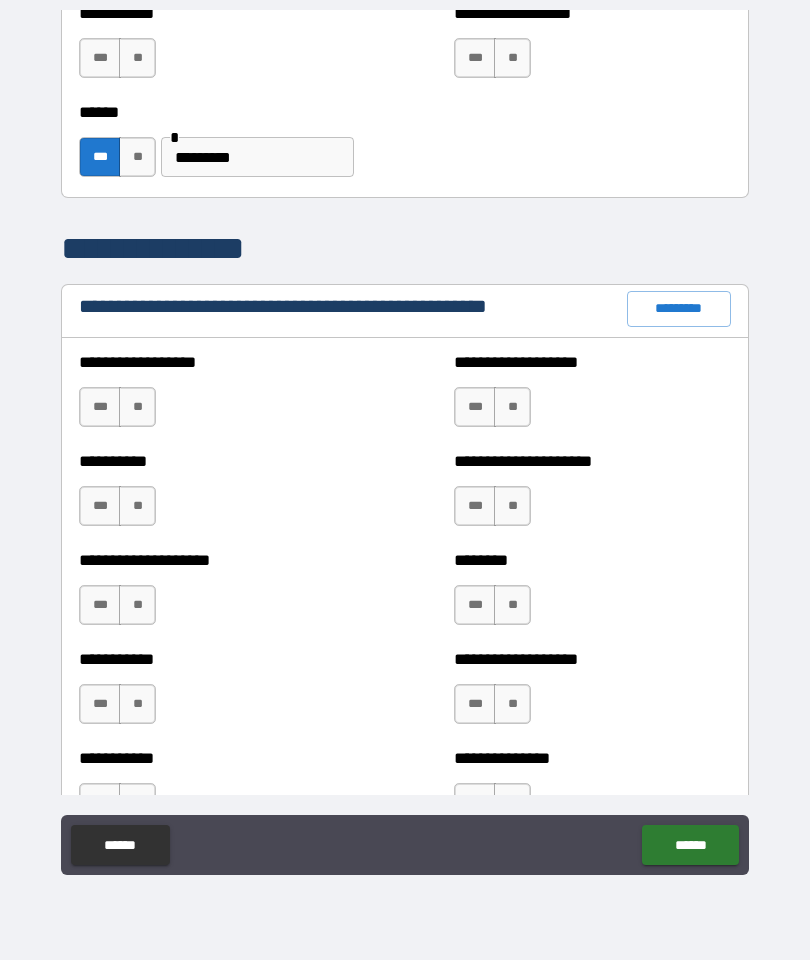 click on "***" at bounding box center [475, 605] 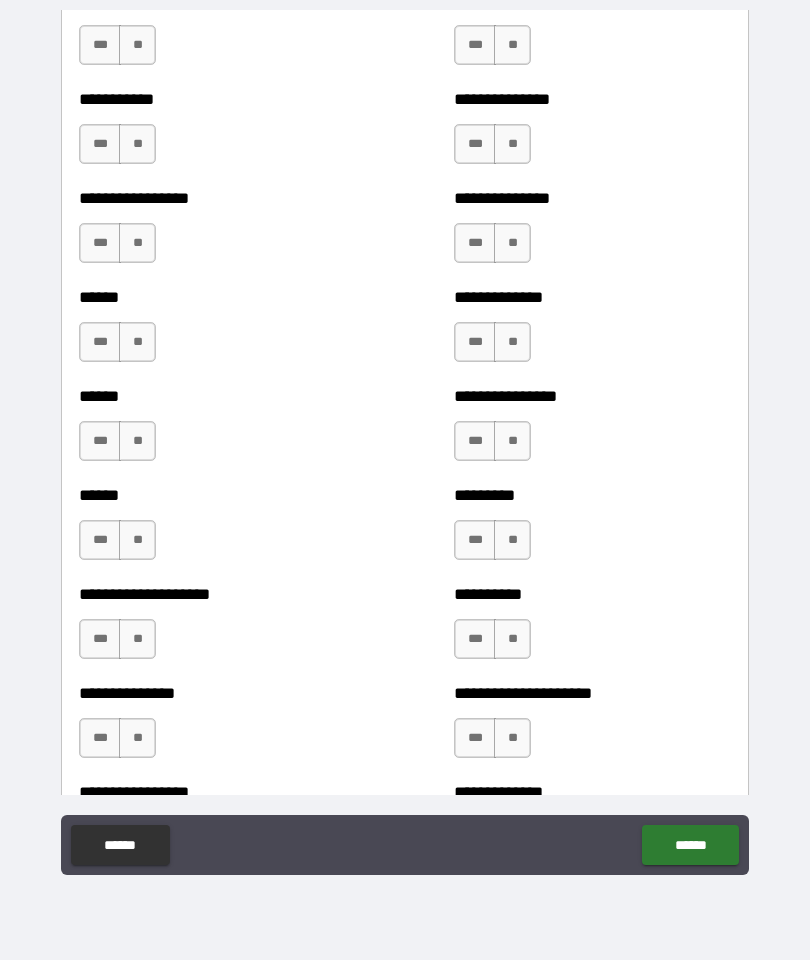 scroll, scrollTop: 2794, scrollLeft: 0, axis: vertical 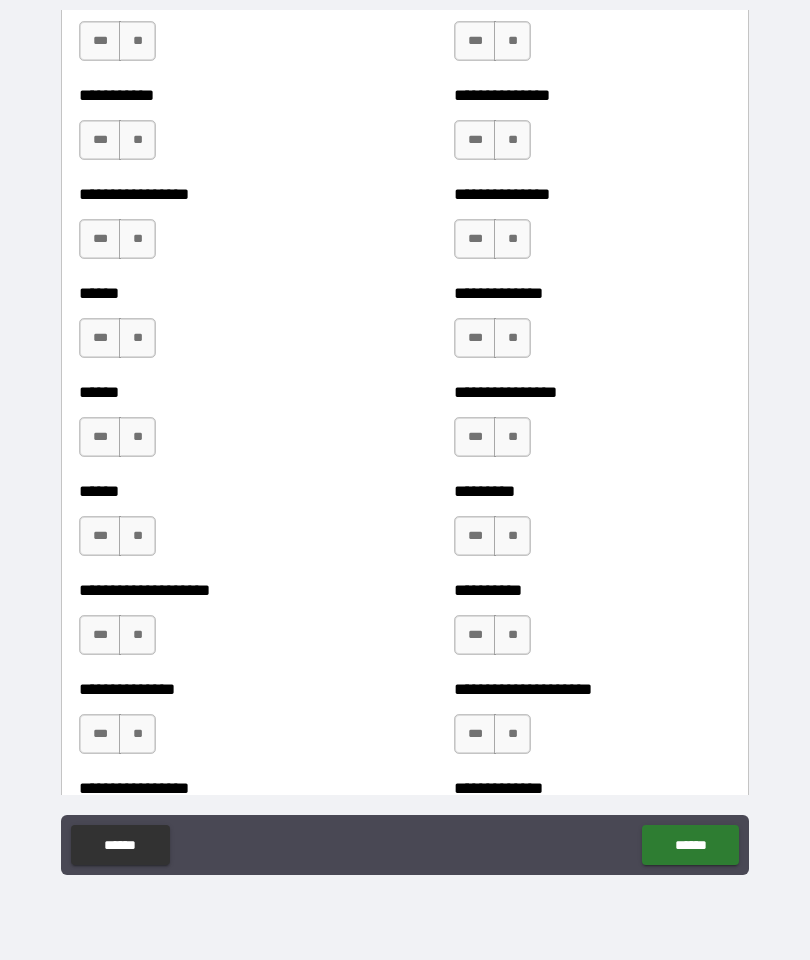 click on "***" at bounding box center [100, 635] 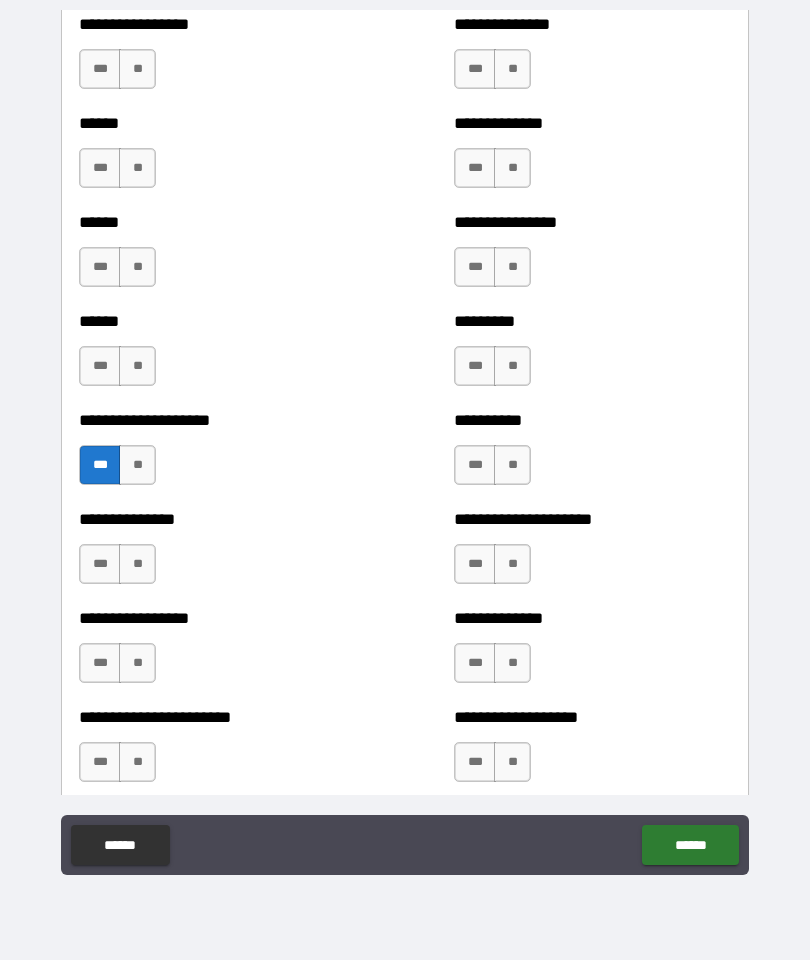 scroll, scrollTop: 2987, scrollLeft: 0, axis: vertical 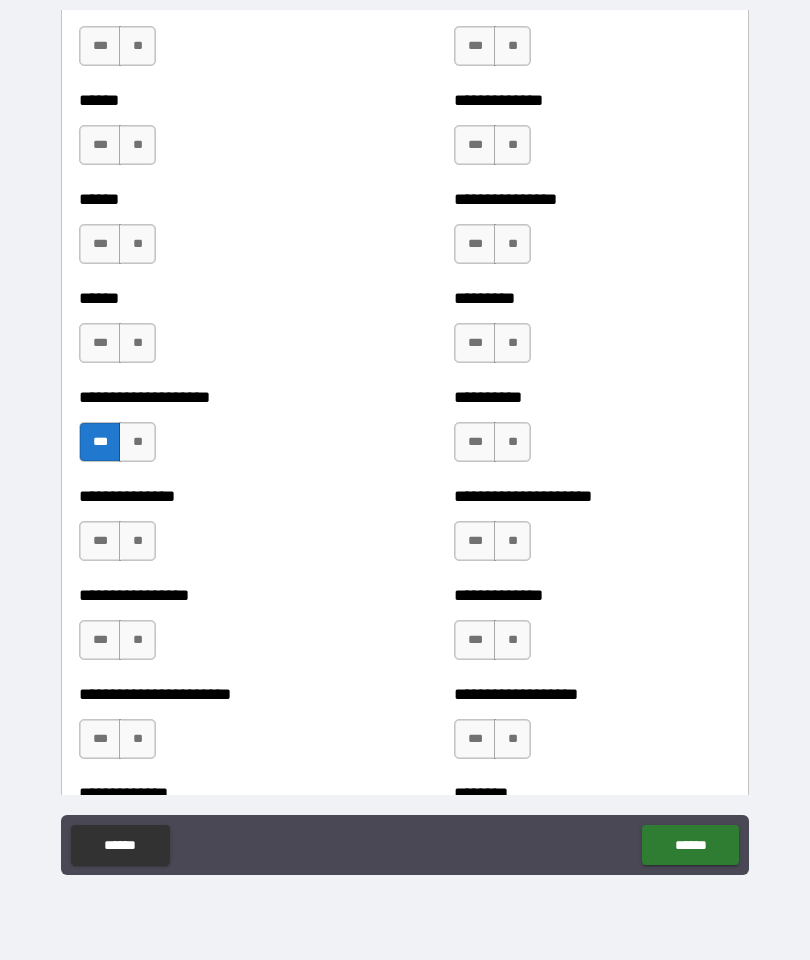 click on "***" at bounding box center (100, 640) 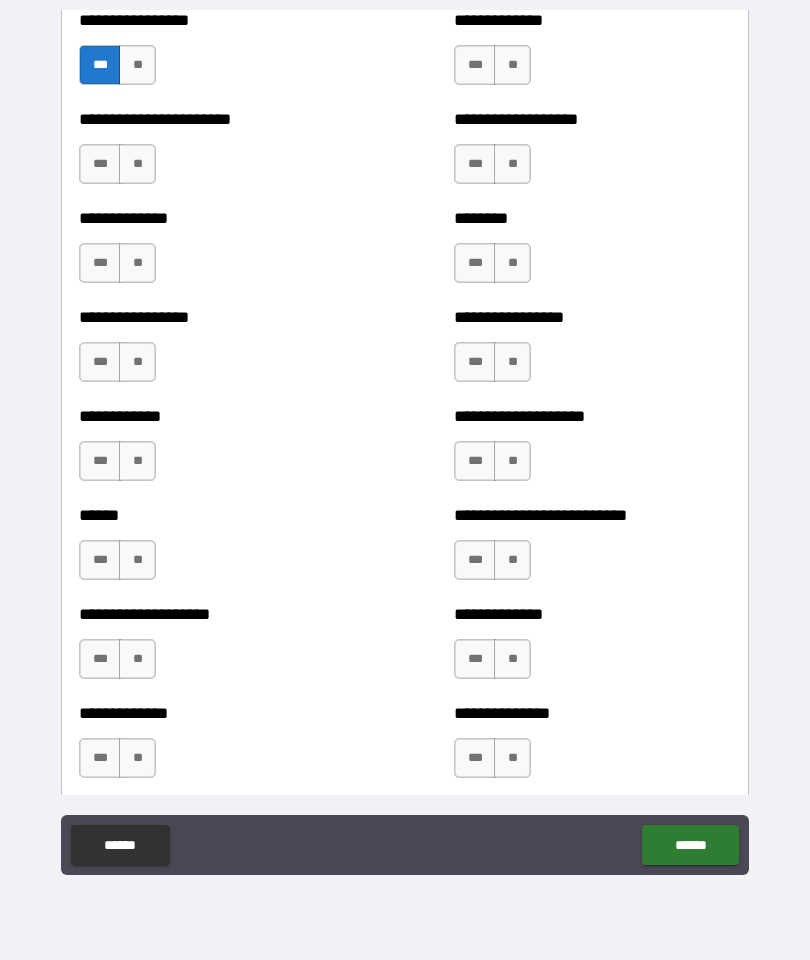 scroll, scrollTop: 3563, scrollLeft: 0, axis: vertical 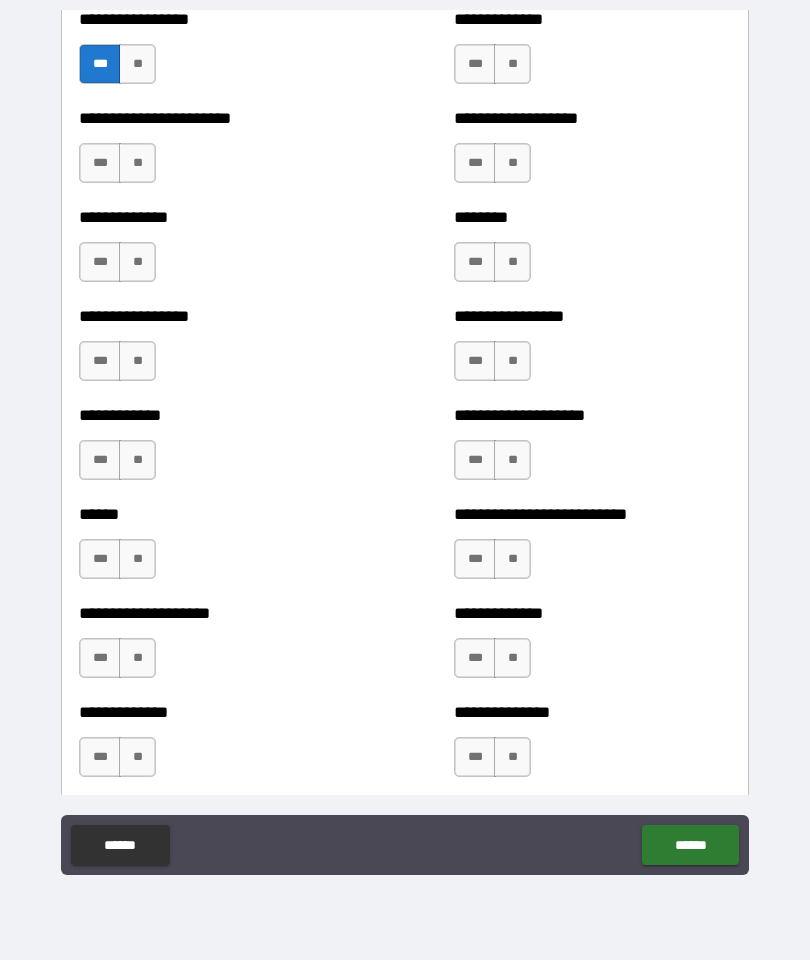 click on "***" at bounding box center [100, 658] 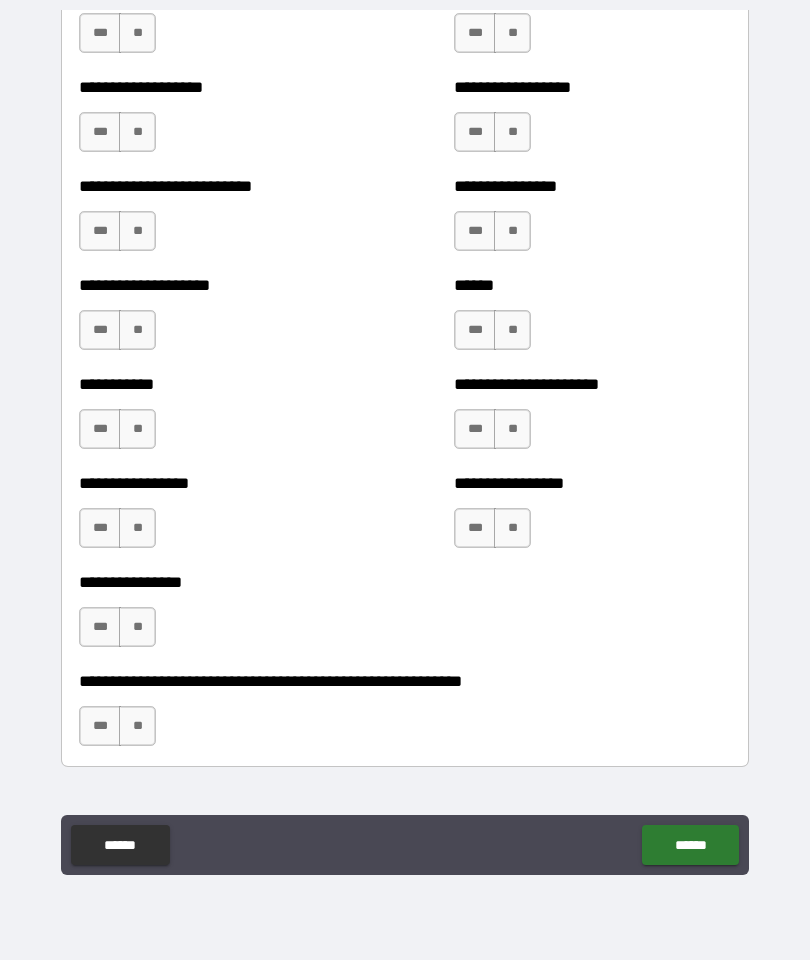 scroll, scrollTop: 5701, scrollLeft: 0, axis: vertical 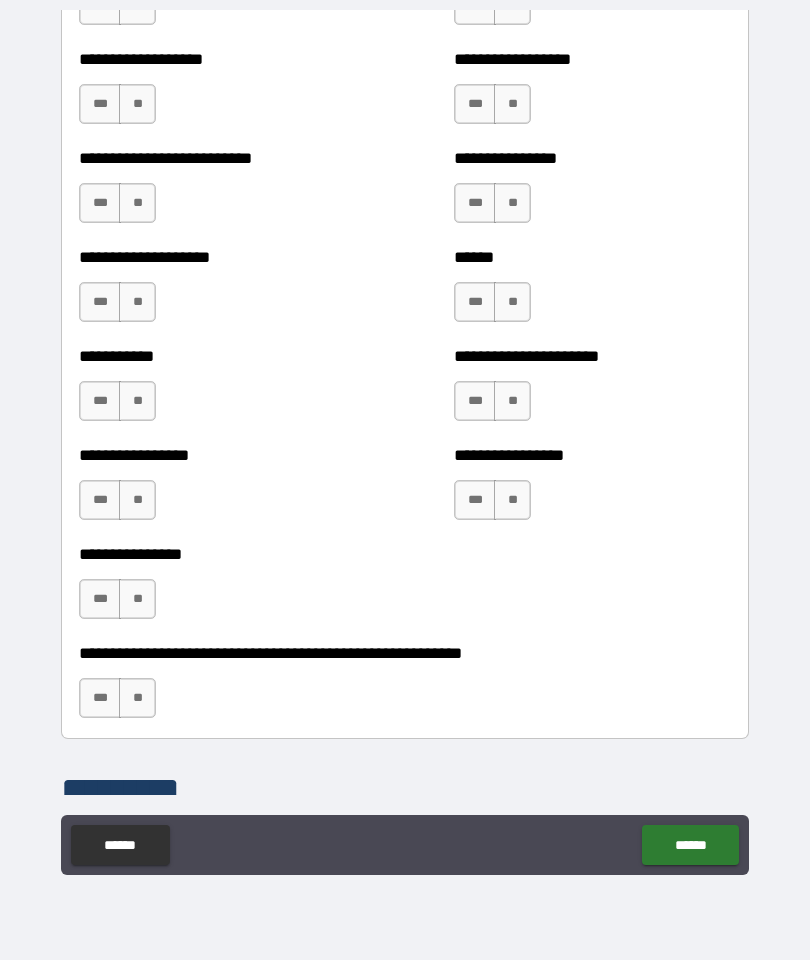 click on "***" at bounding box center [100, 698] 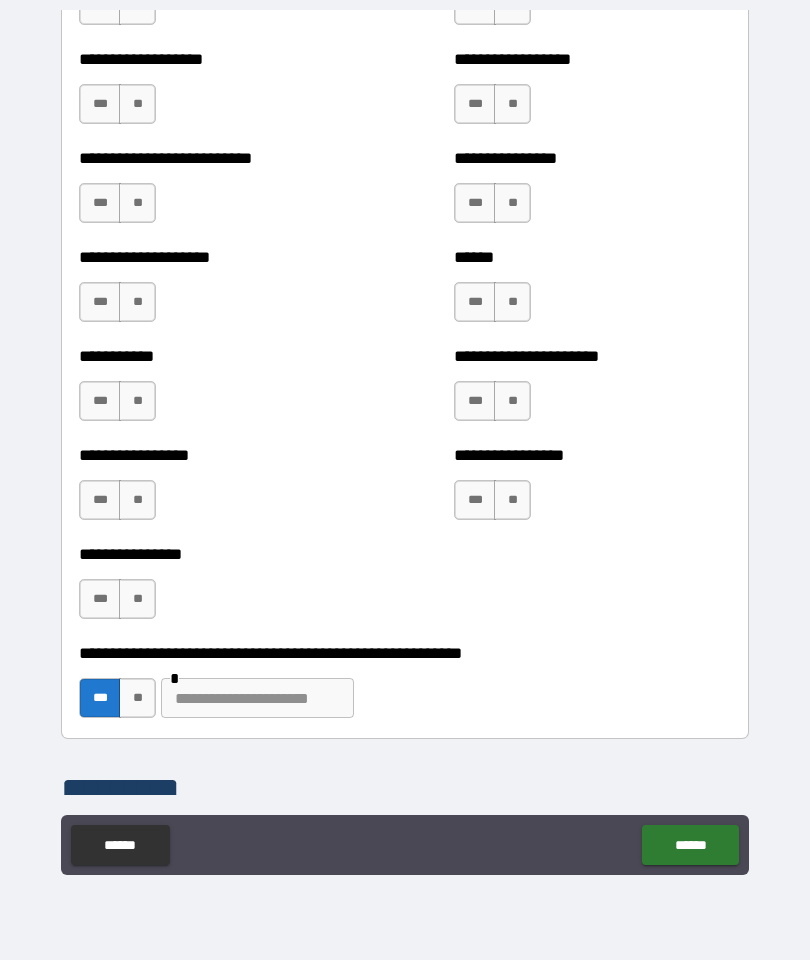 click at bounding box center (257, 698) 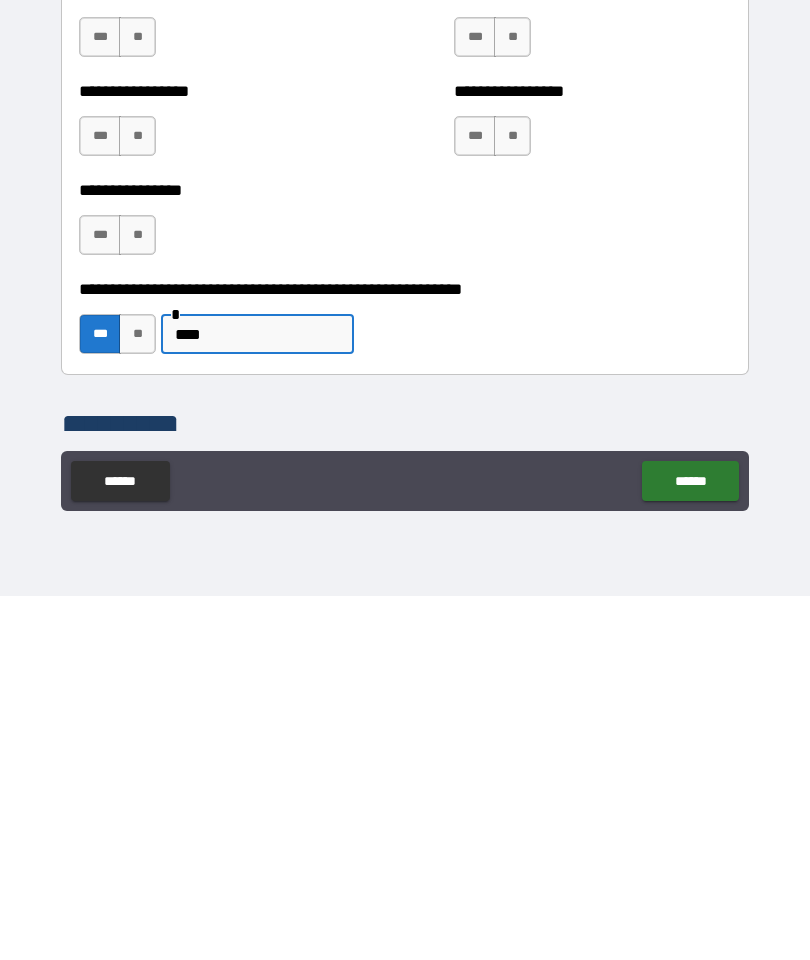 type on "****" 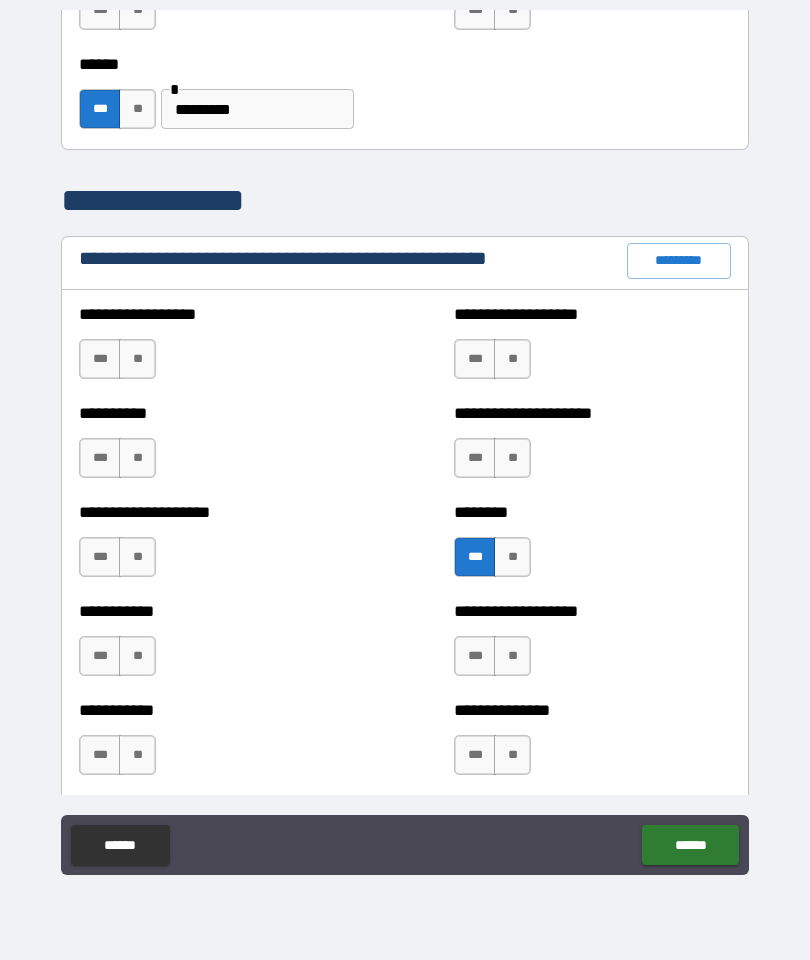 scroll, scrollTop: 2168, scrollLeft: 0, axis: vertical 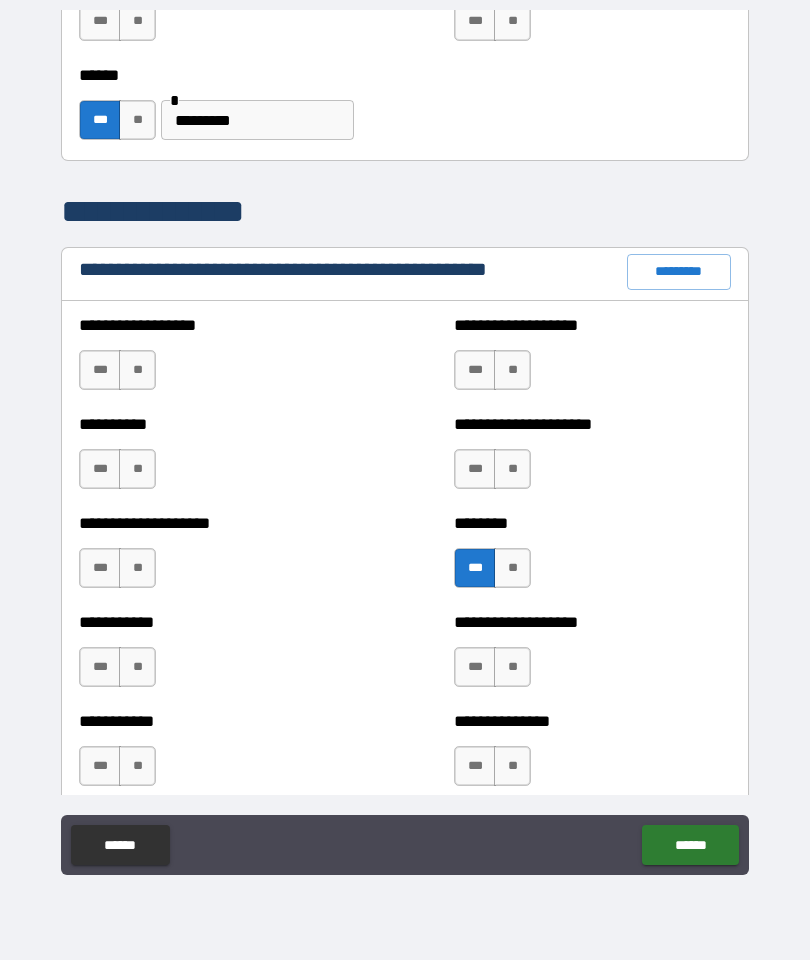 click on "*********" at bounding box center [679, 272] 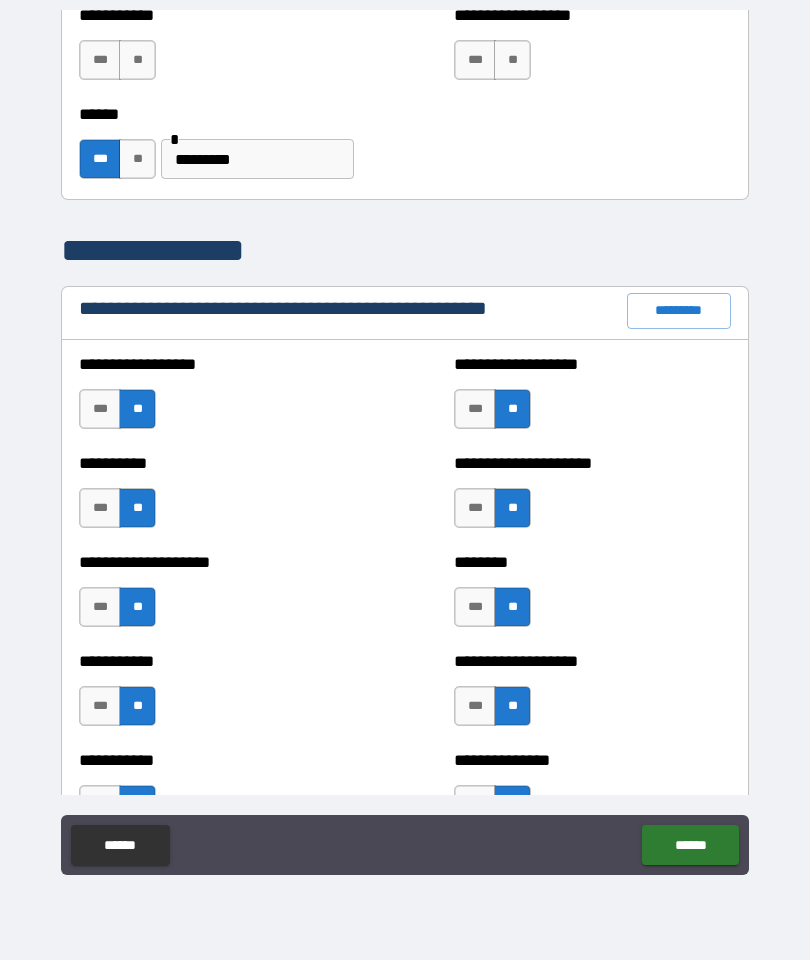 scroll, scrollTop: 2131, scrollLeft: 0, axis: vertical 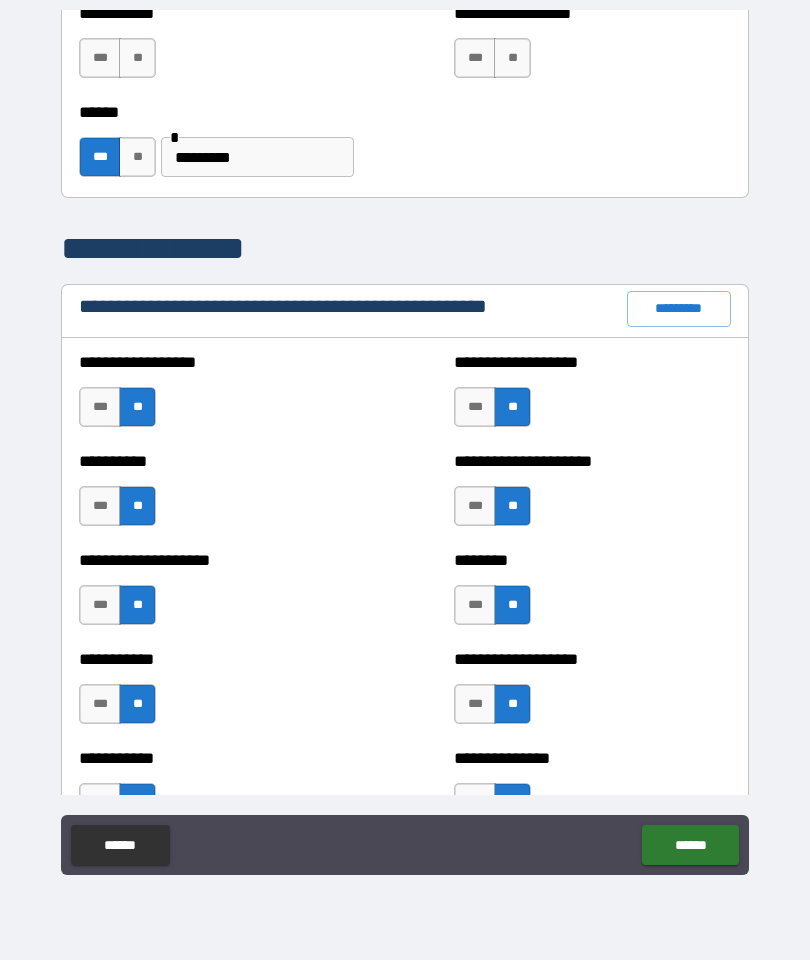 click on "***" at bounding box center [475, 605] 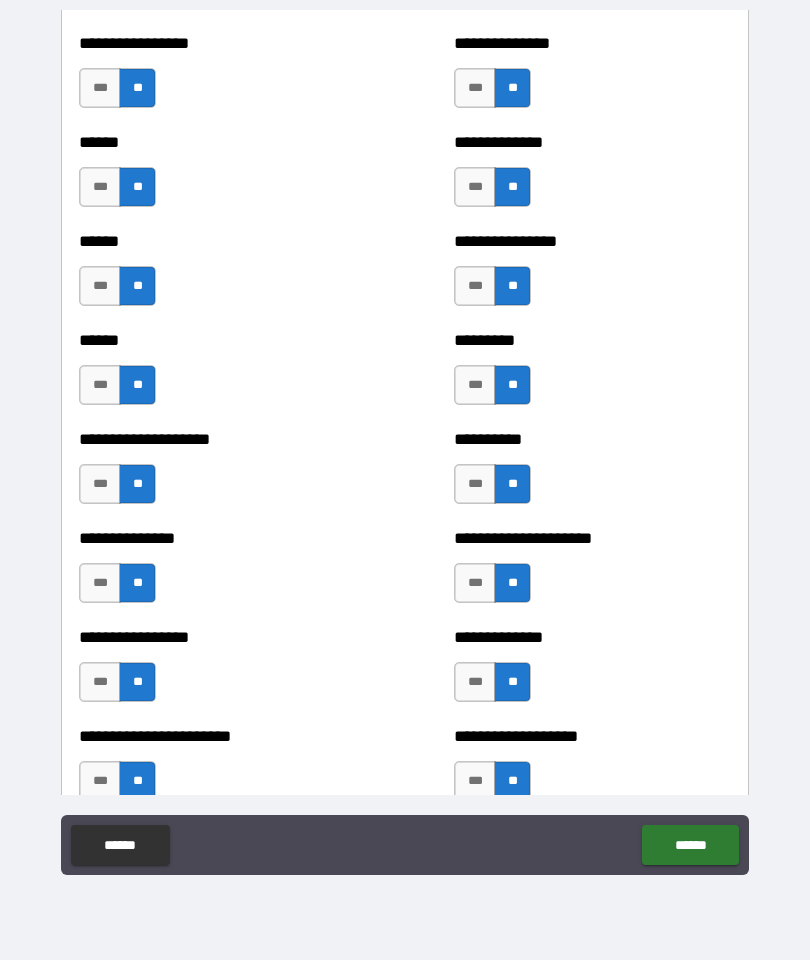 scroll, scrollTop: 2946, scrollLeft: 0, axis: vertical 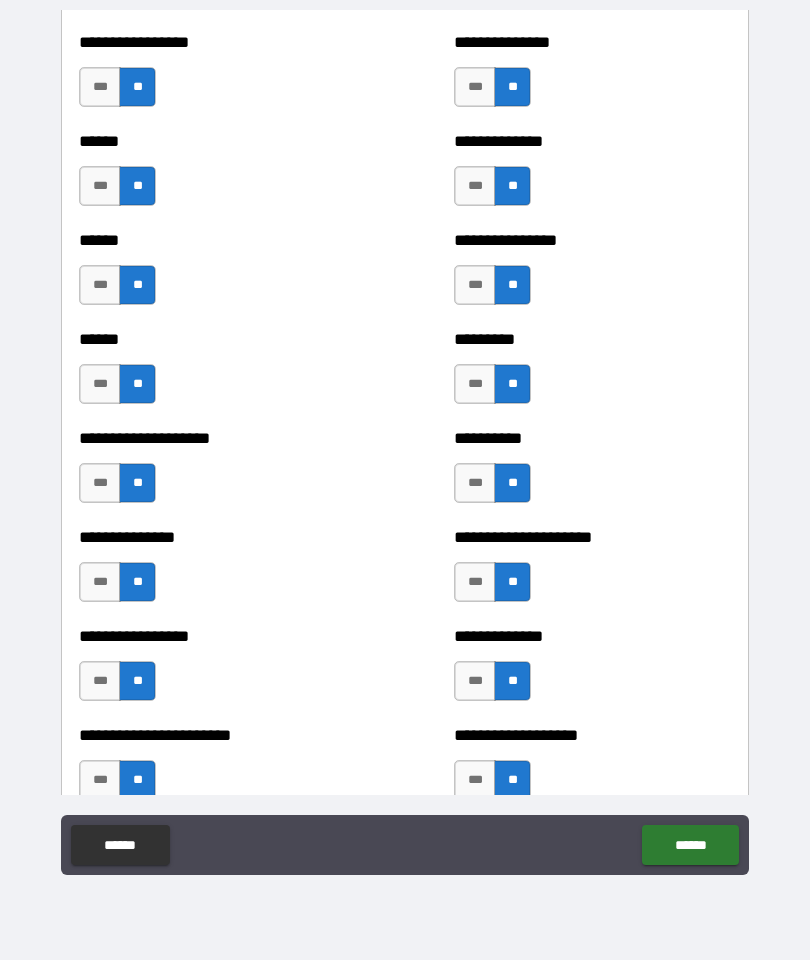 click on "***" at bounding box center [100, 483] 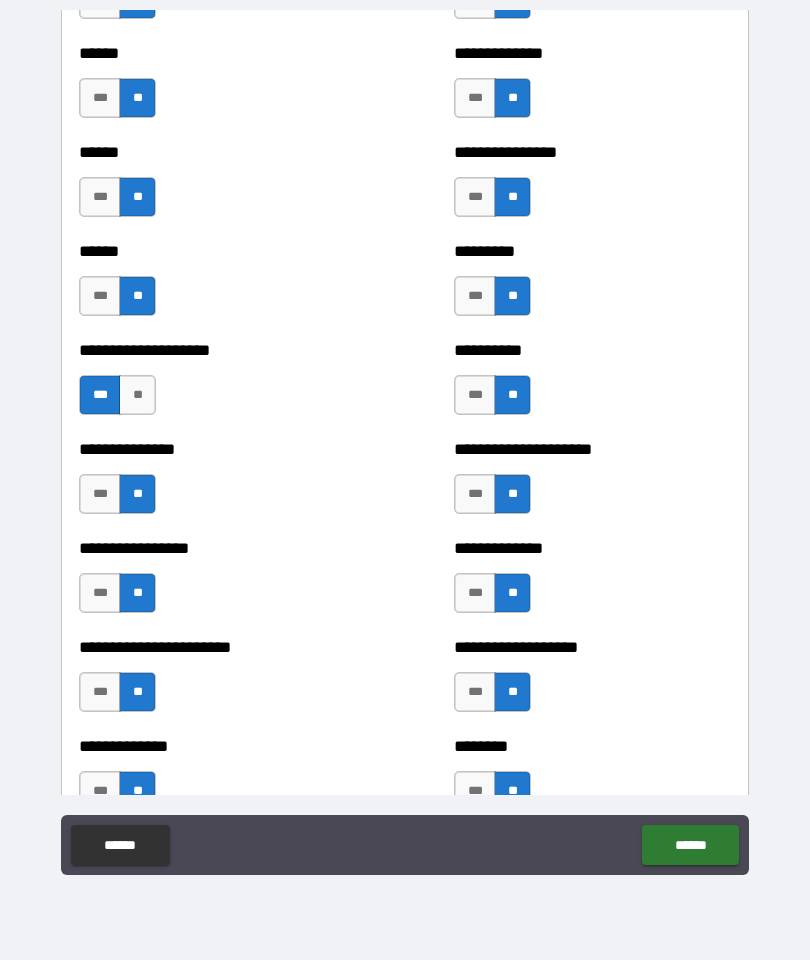 scroll, scrollTop: 3035, scrollLeft: 0, axis: vertical 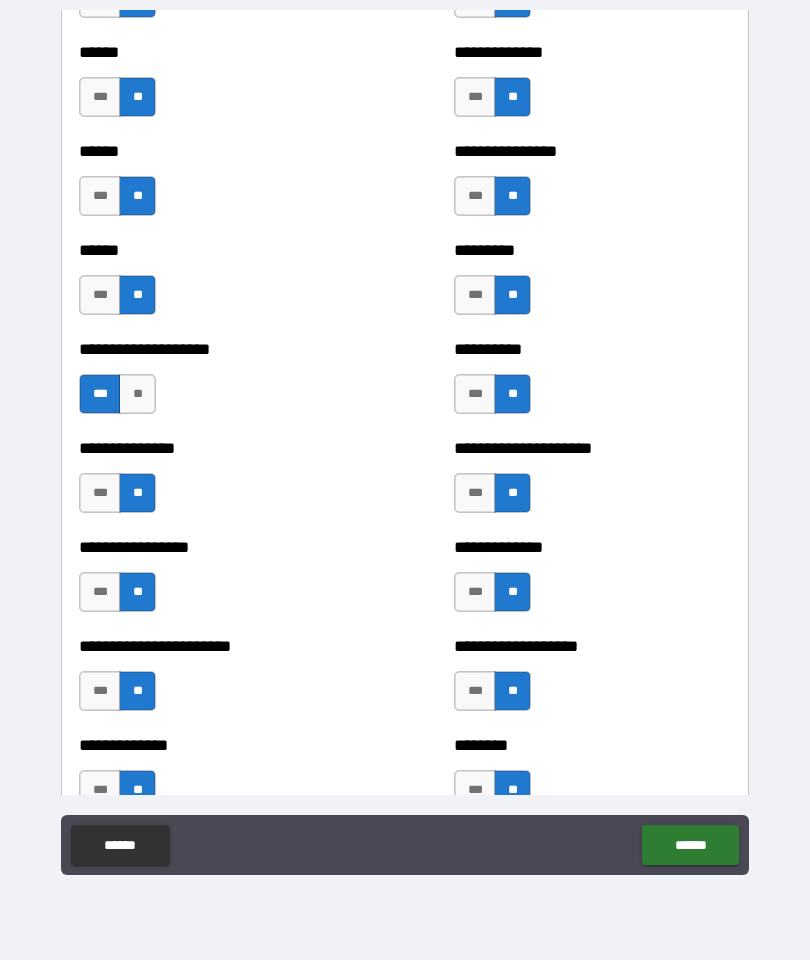 click on "***" at bounding box center [100, 592] 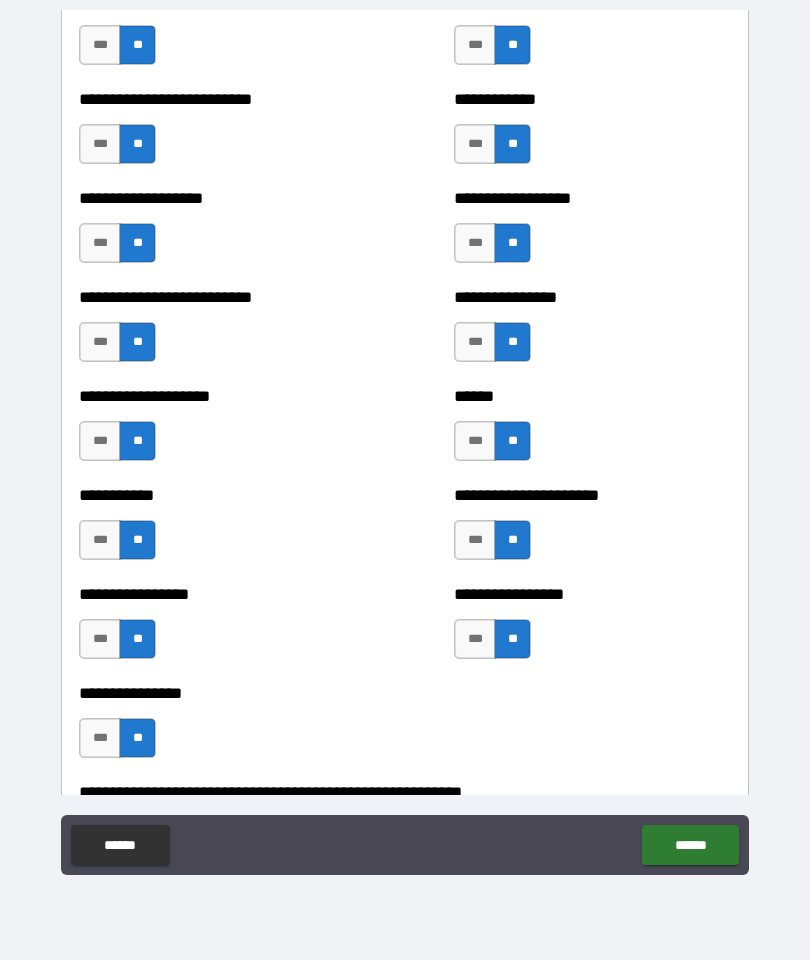 scroll, scrollTop: 5564, scrollLeft: 0, axis: vertical 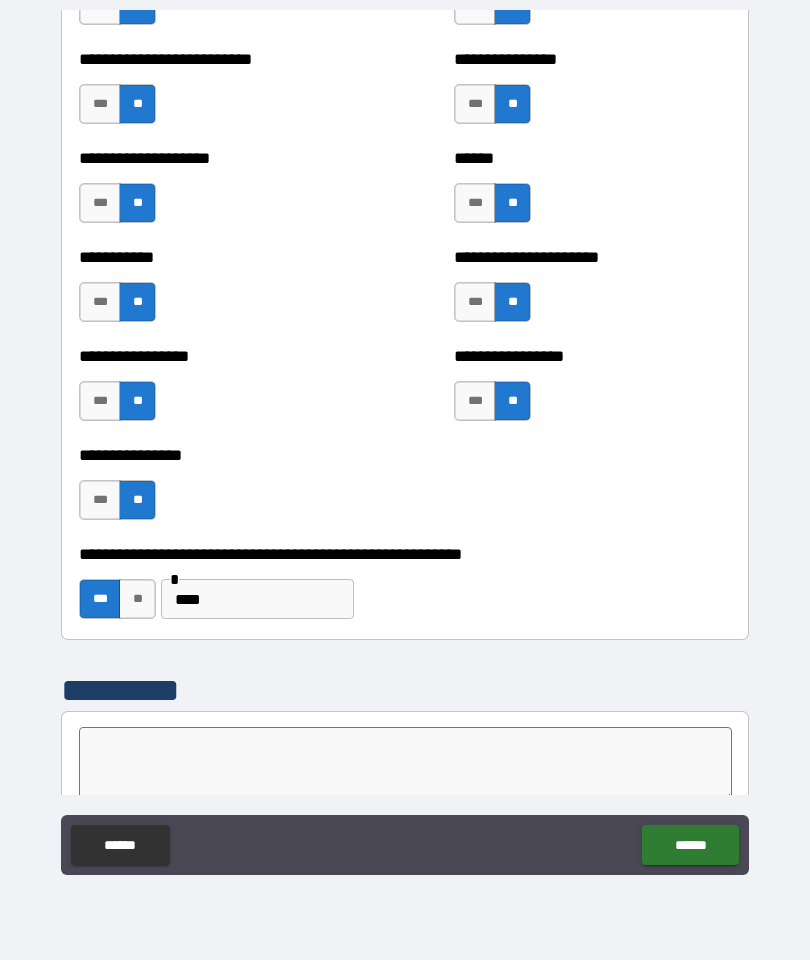 click on "******" at bounding box center [690, 845] 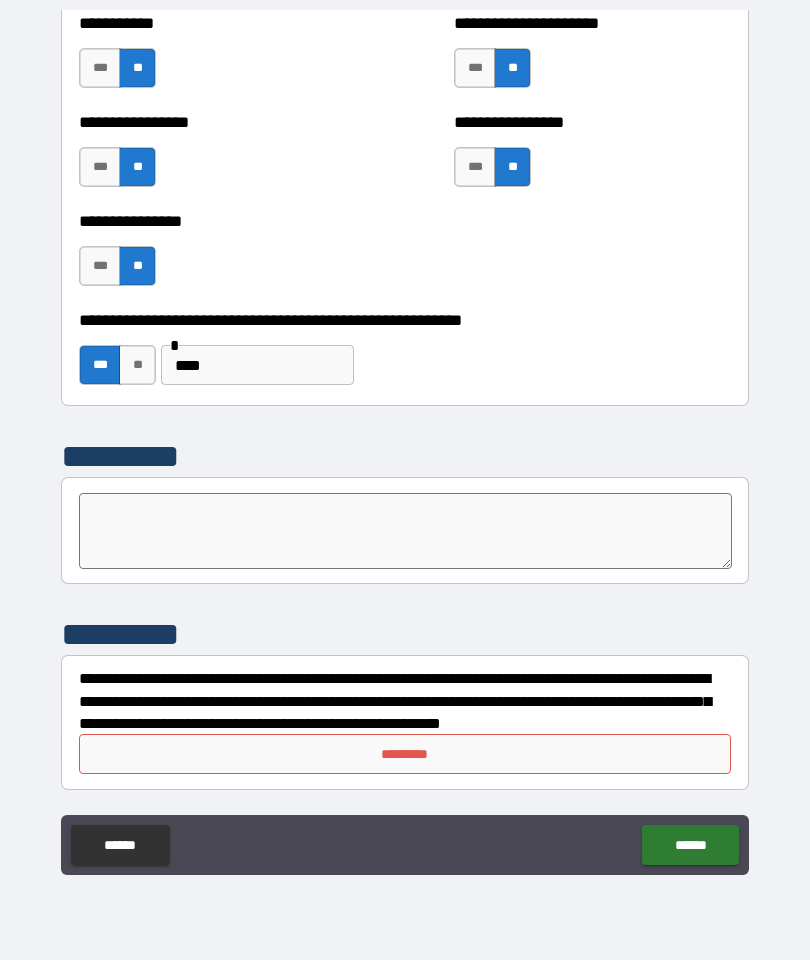 scroll, scrollTop: 6034, scrollLeft: 0, axis: vertical 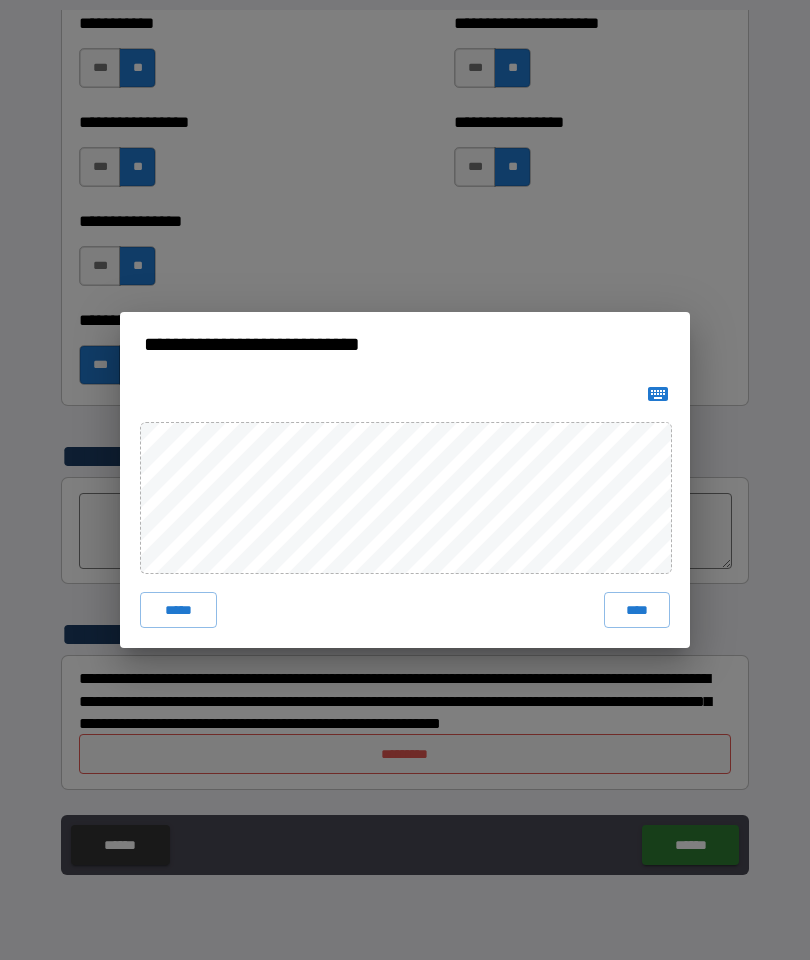 click on "****" at bounding box center [637, 610] 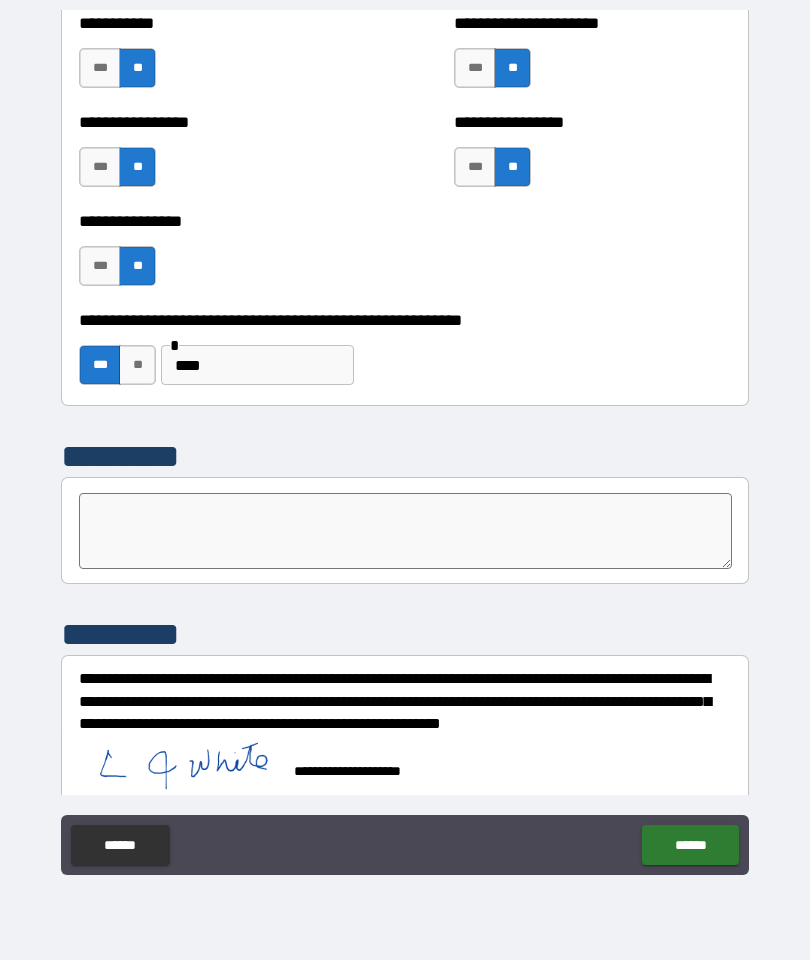 scroll, scrollTop: 6024, scrollLeft: 0, axis: vertical 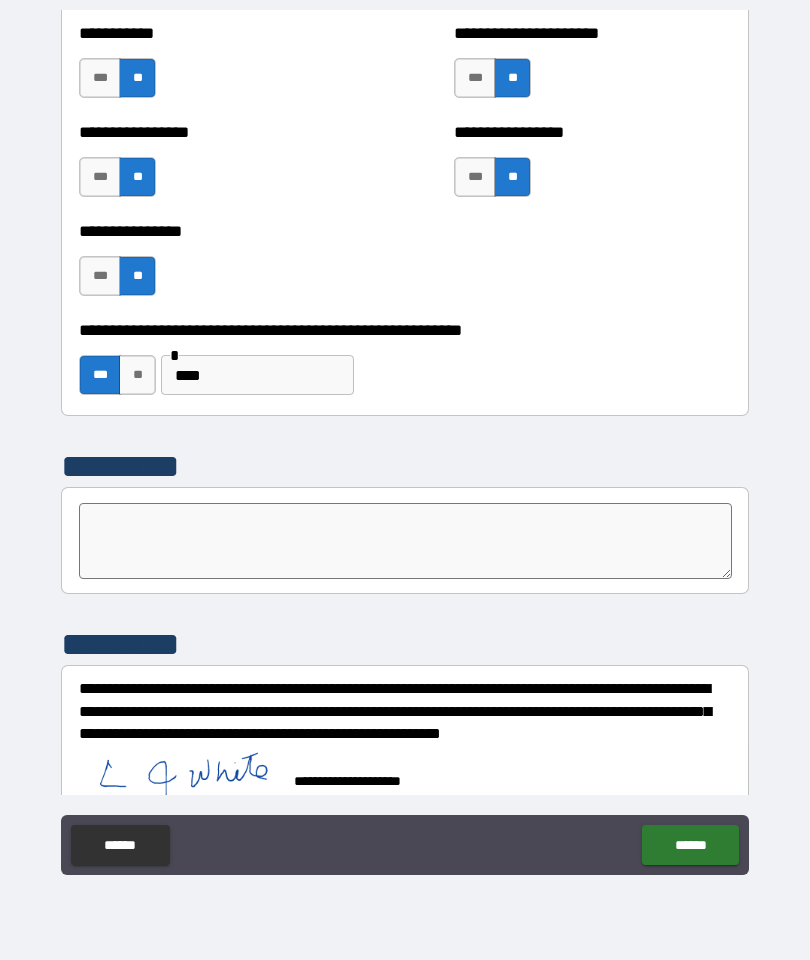 click on "******" at bounding box center [690, 845] 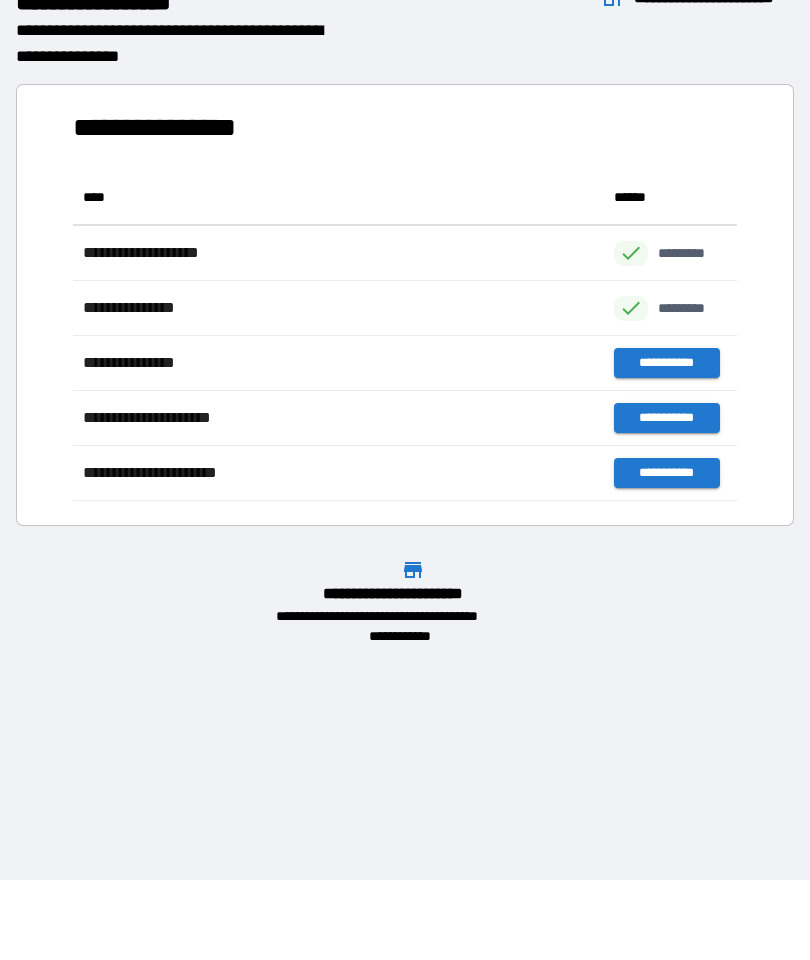 scroll, scrollTop: 1, scrollLeft: 1, axis: both 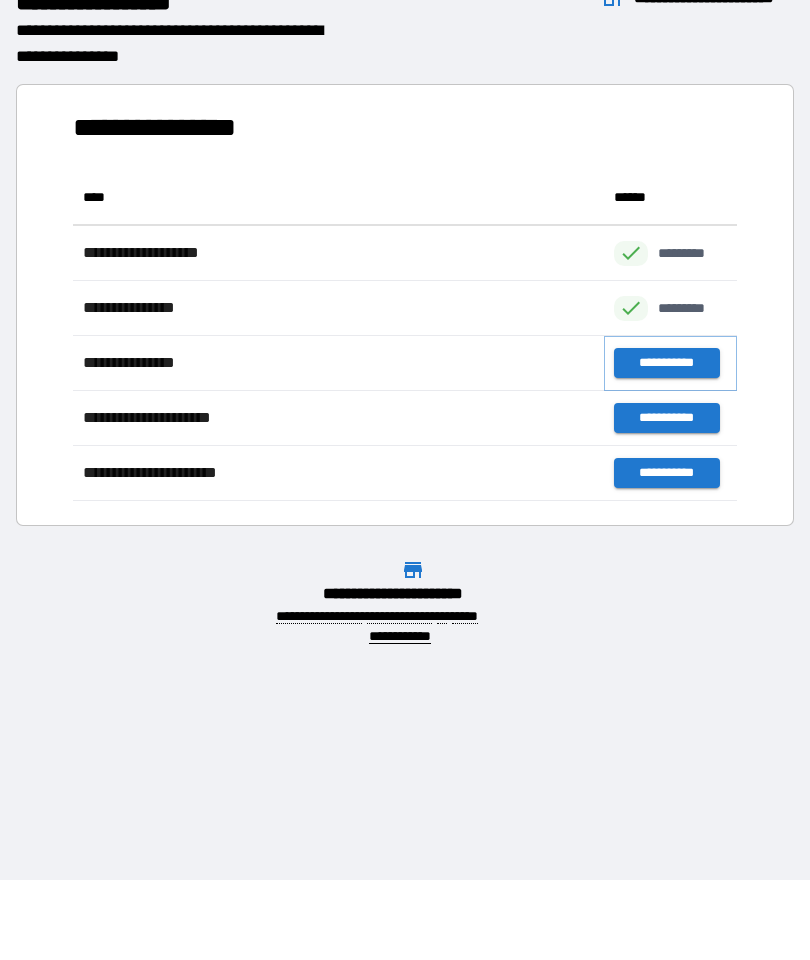 click on "**********" at bounding box center [666, 363] 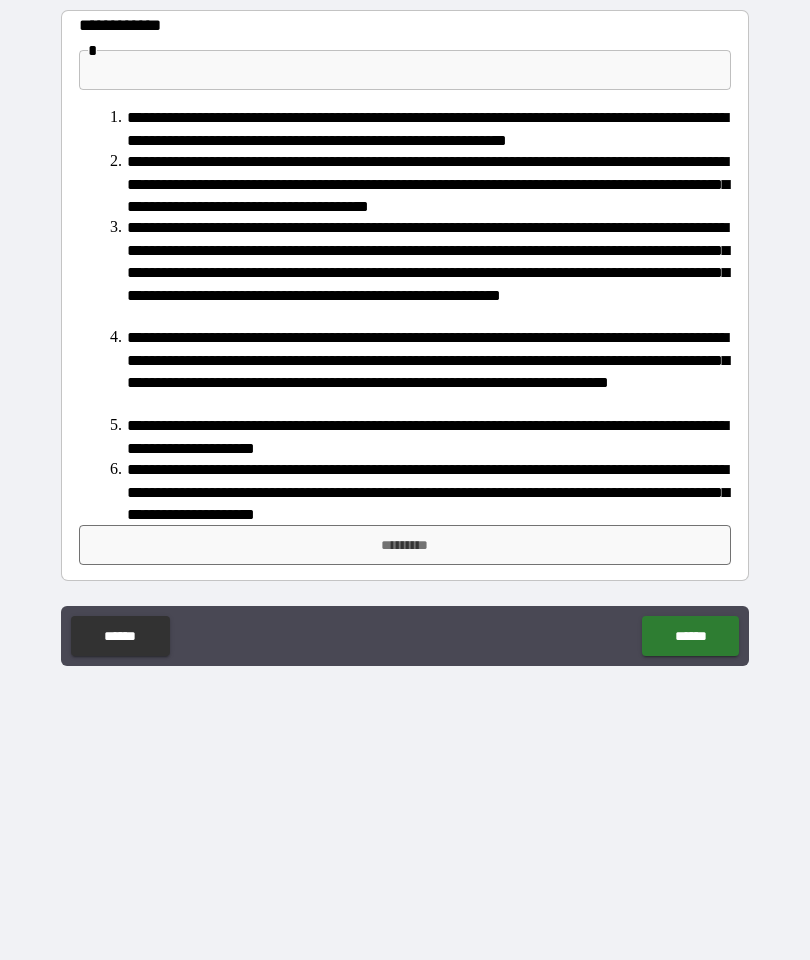 click on "*********" at bounding box center (405, 545) 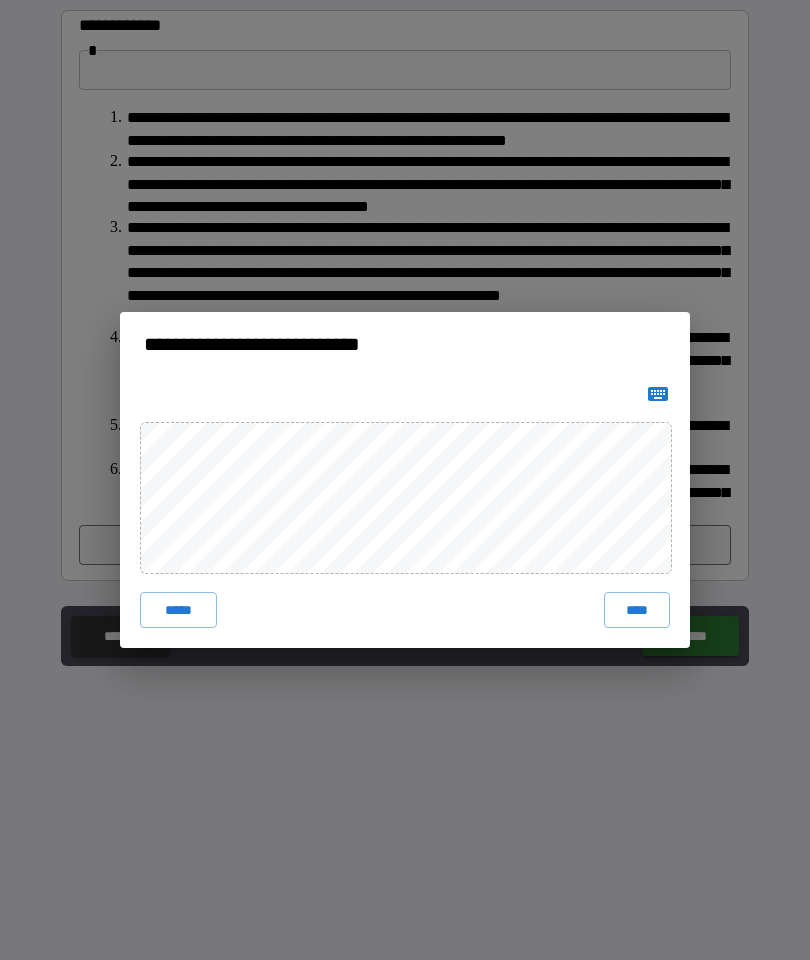 click on "****" at bounding box center [637, 610] 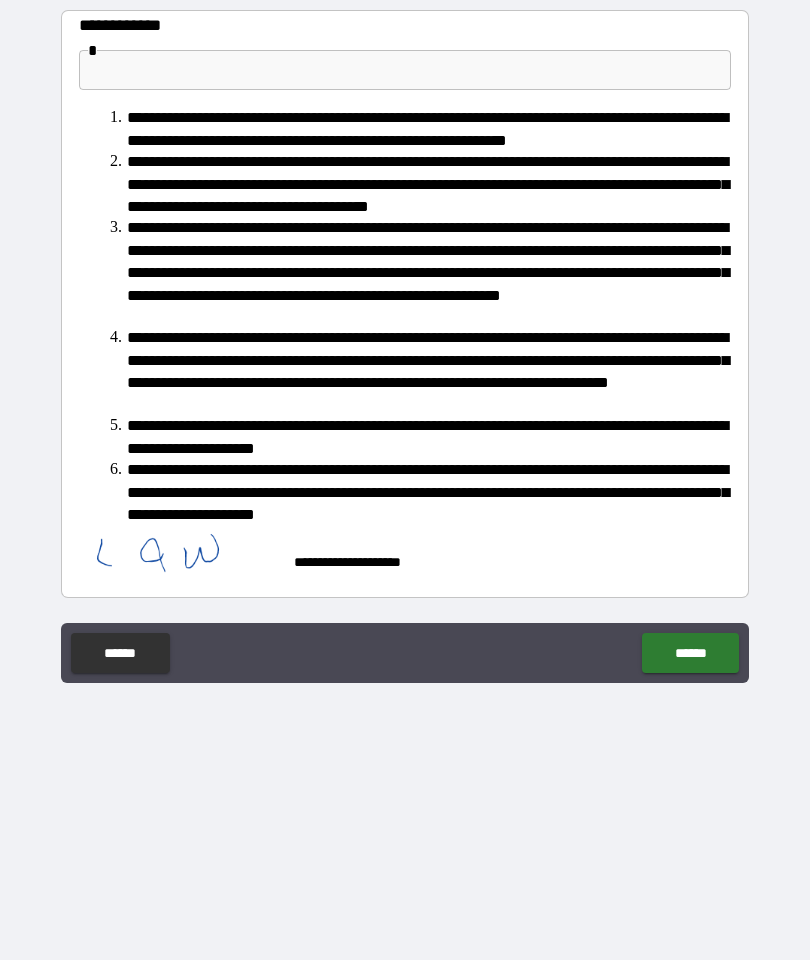 click on "******" at bounding box center (690, 653) 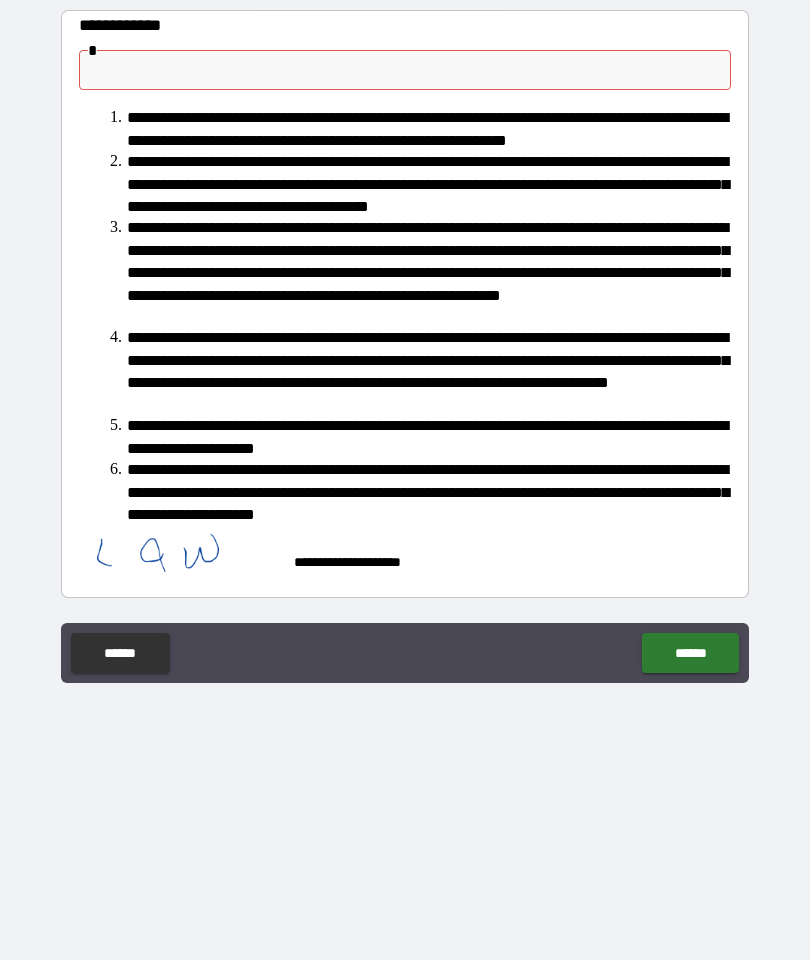 click at bounding box center (405, 70) 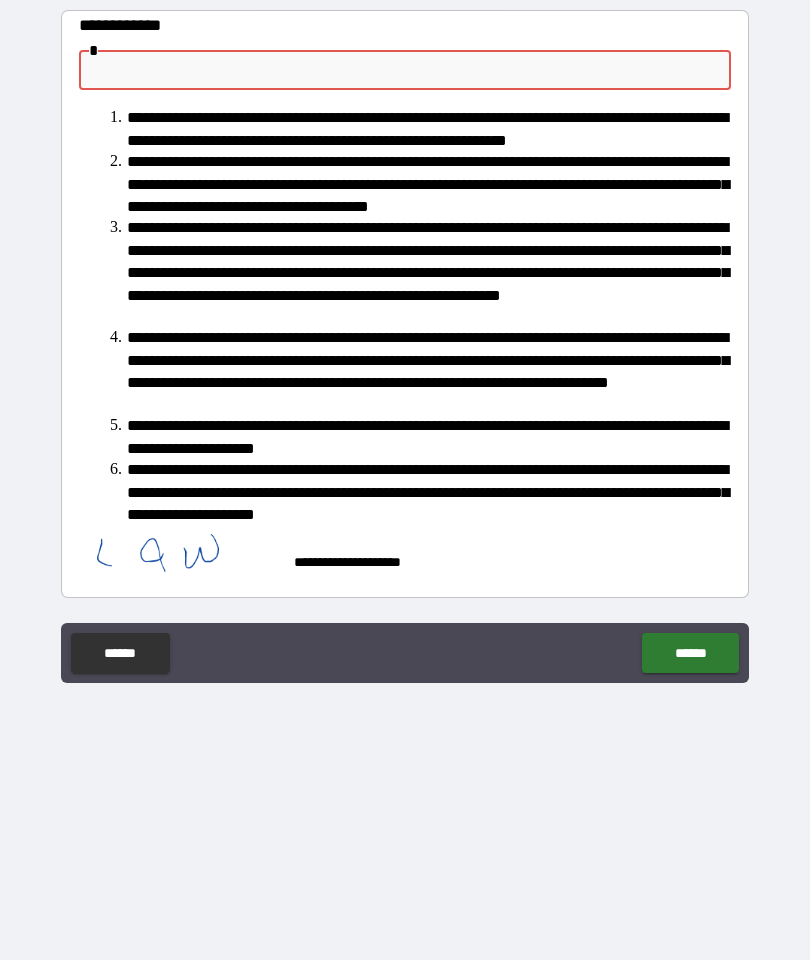 click at bounding box center (405, 70) 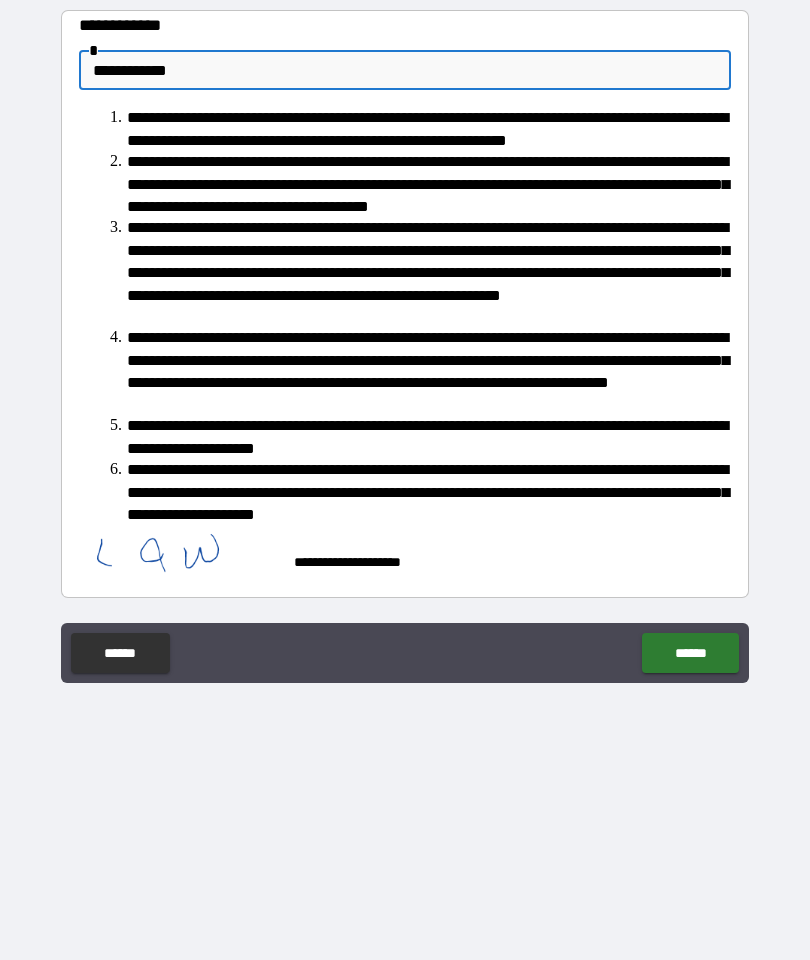 type on "**********" 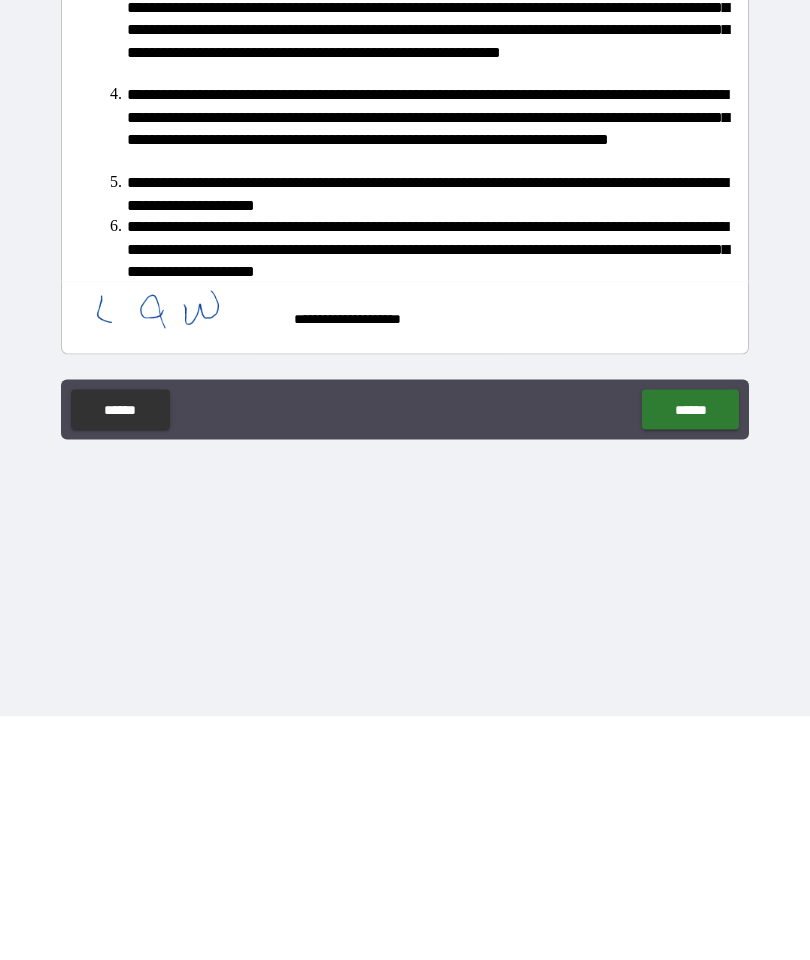 click on "******" at bounding box center [690, 653] 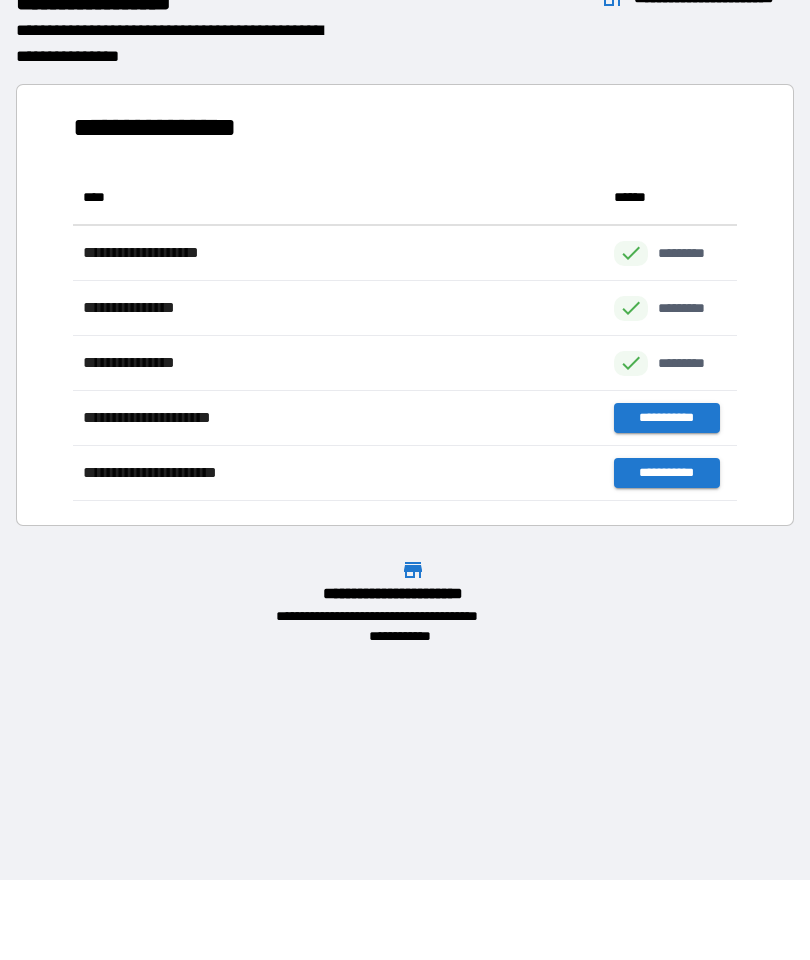 scroll, scrollTop: 1, scrollLeft: 1, axis: both 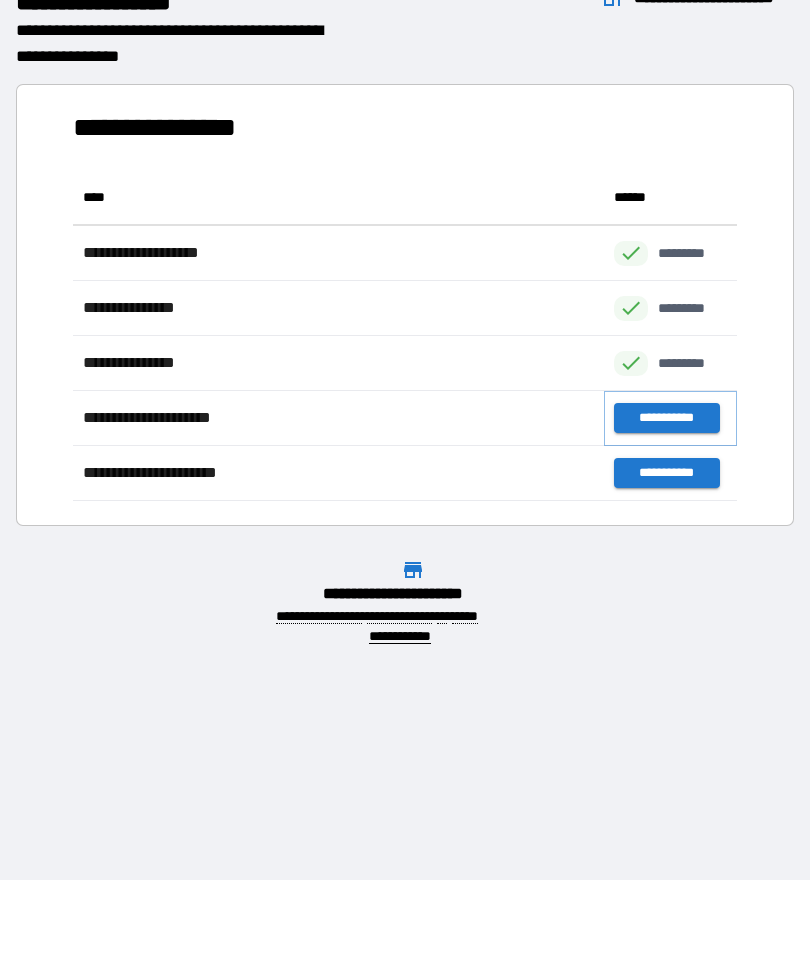 click on "**********" at bounding box center [666, 418] 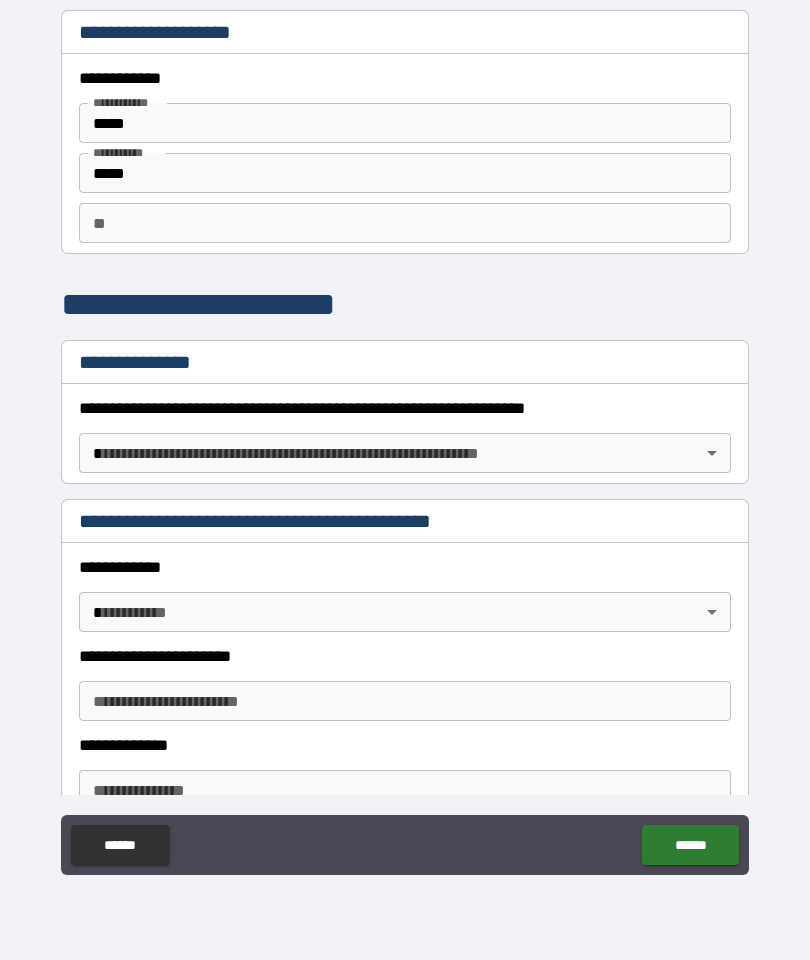 click on "[FIRST] [LAST] [STREET] [CITY] [STATE] [ZIP] [COUNTRY] [PHONE] [EMAIL] [SSN] [DLN] [CC] [DOB]" at bounding box center (405, 440) 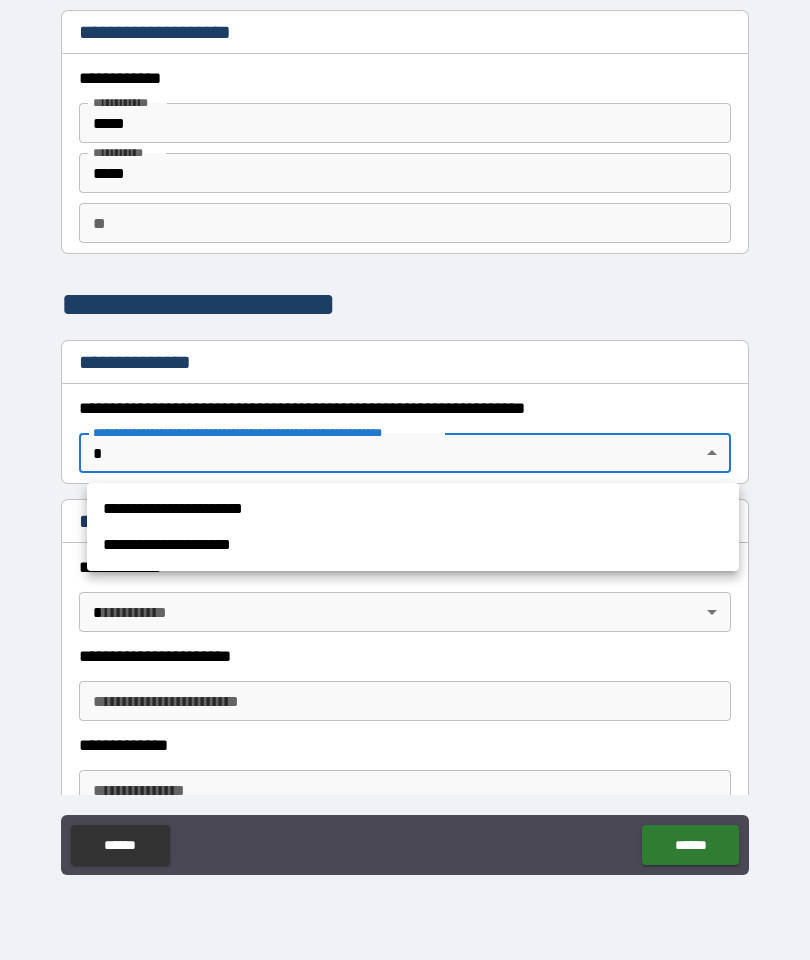 click on "**********" at bounding box center (413, 545) 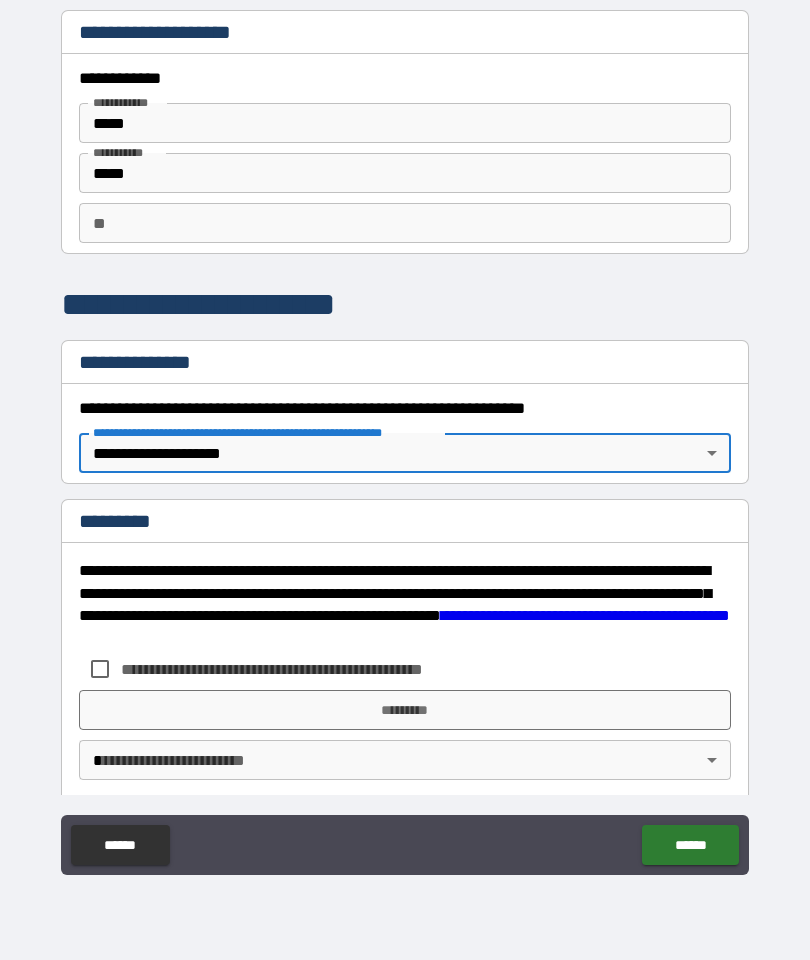 click on "*********" at bounding box center [405, 710] 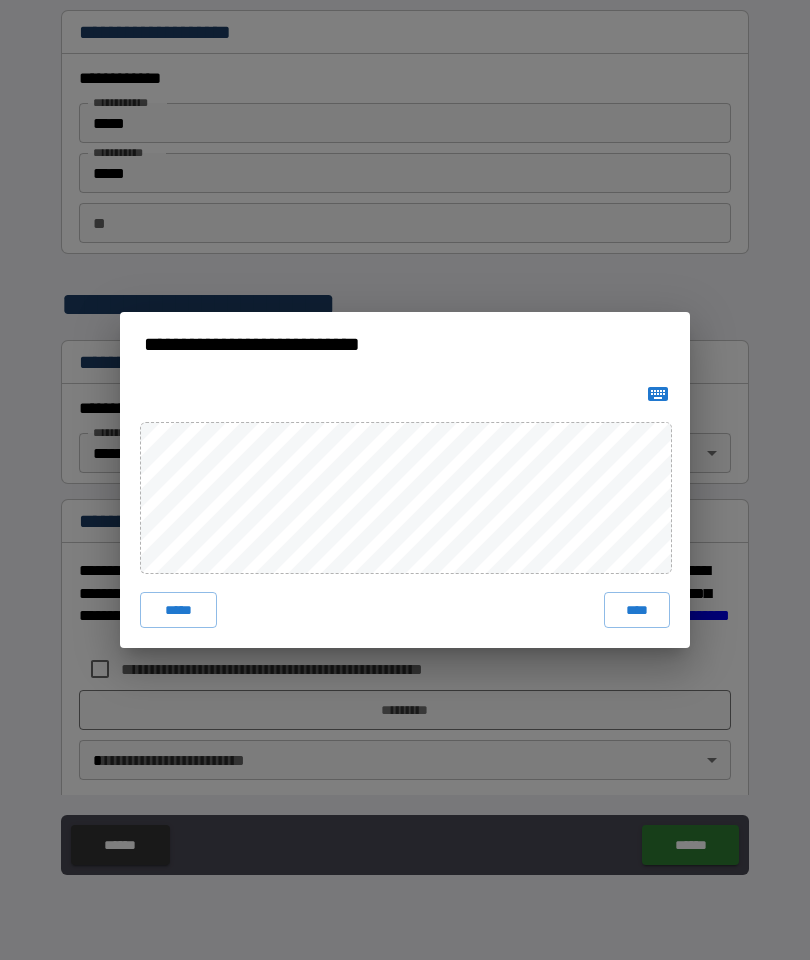 click on "****" at bounding box center [637, 610] 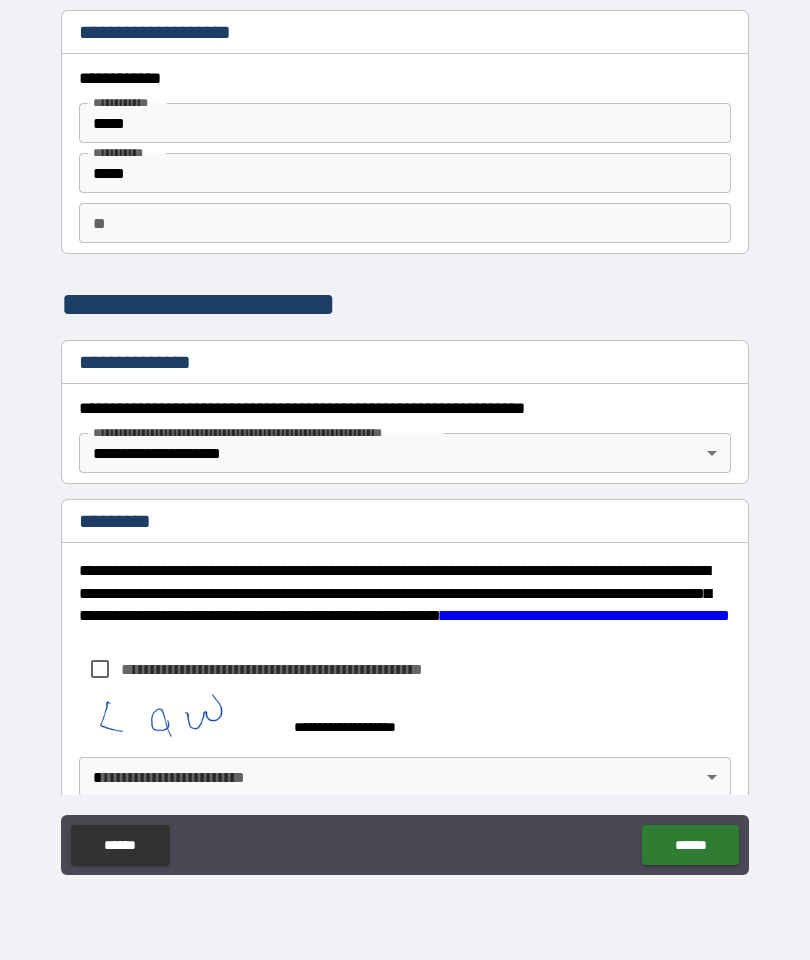 click on "******" at bounding box center (690, 845) 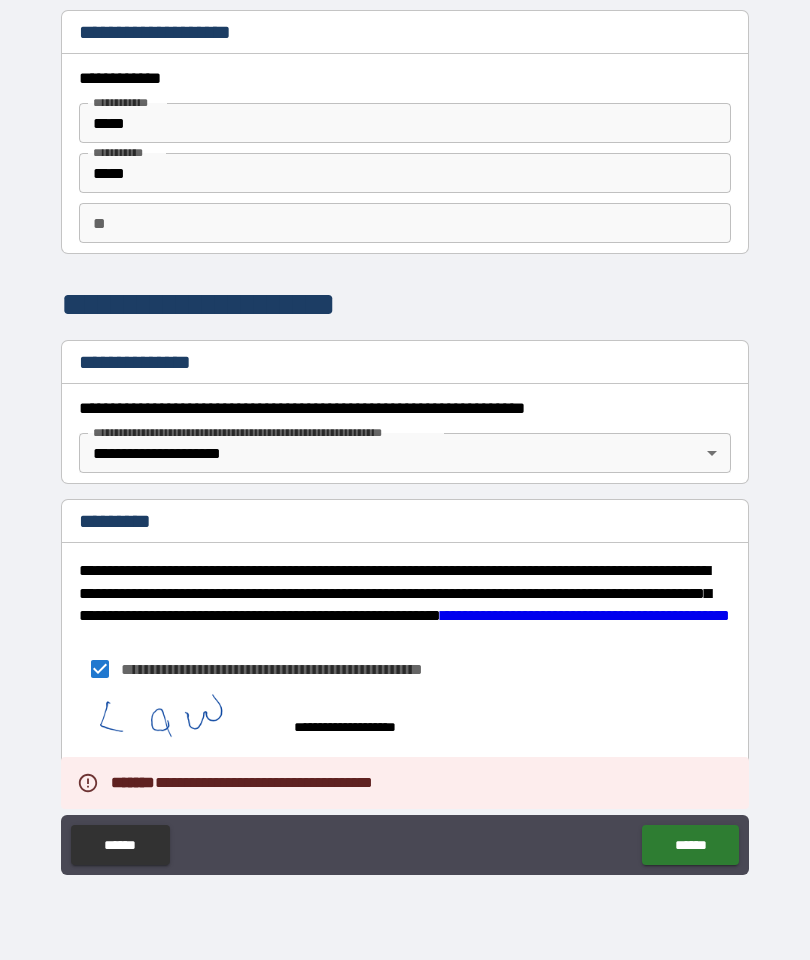 click on "******" at bounding box center (690, 845) 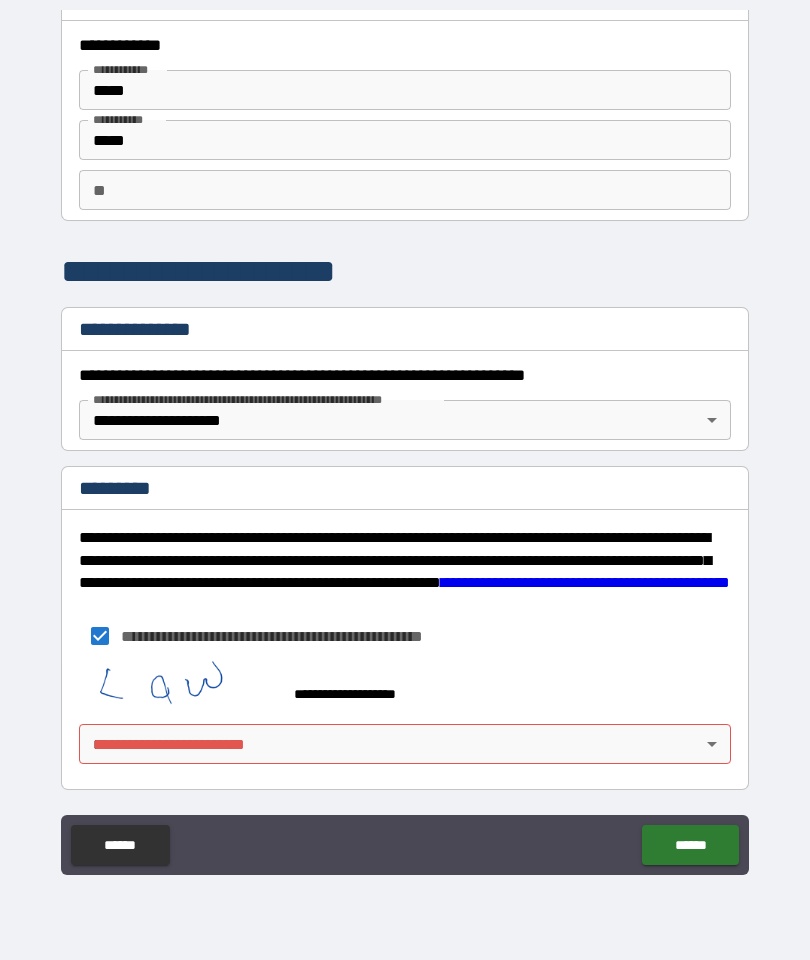 scroll, scrollTop: 33, scrollLeft: 0, axis: vertical 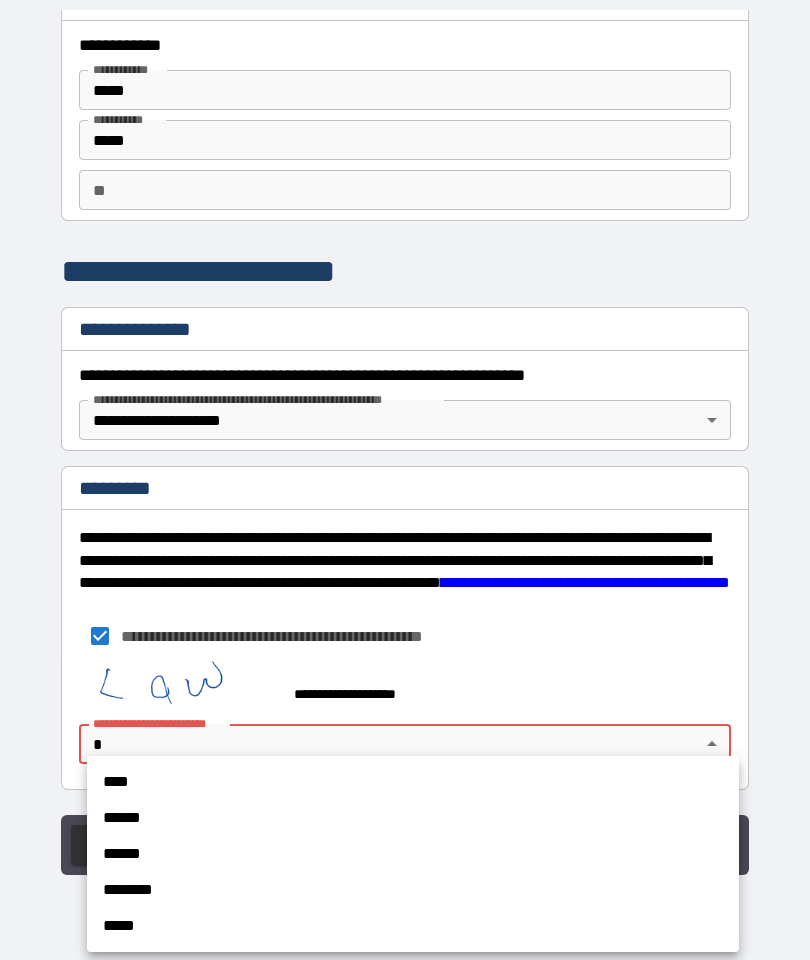 click on "****" at bounding box center (413, 782) 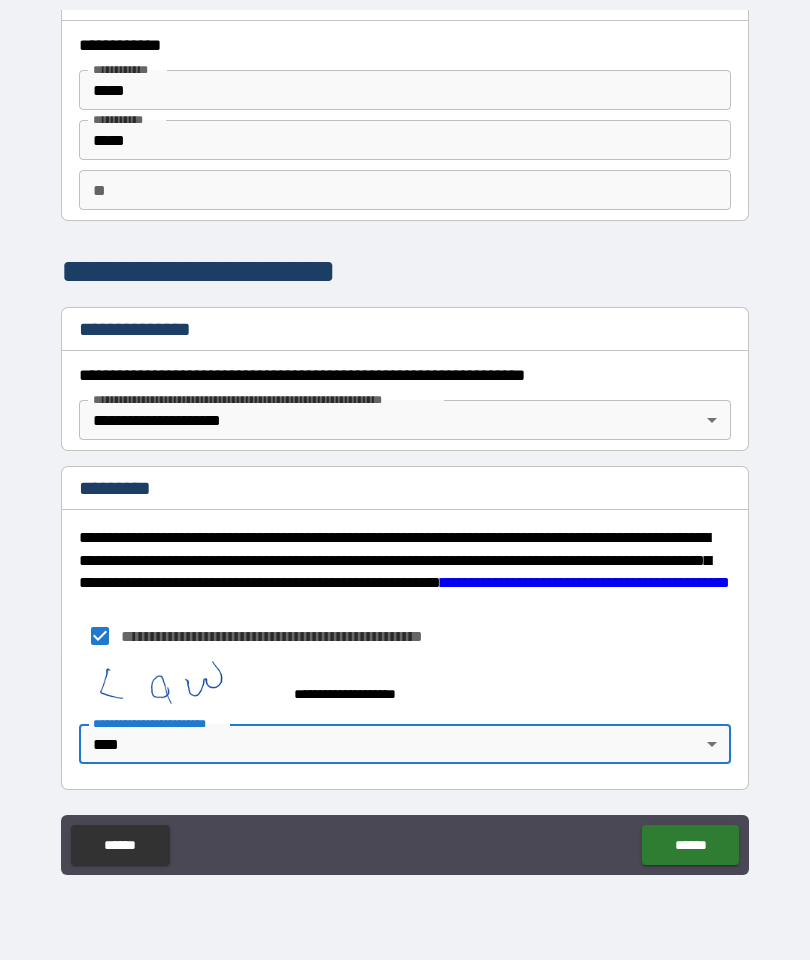 click on "******" at bounding box center (690, 845) 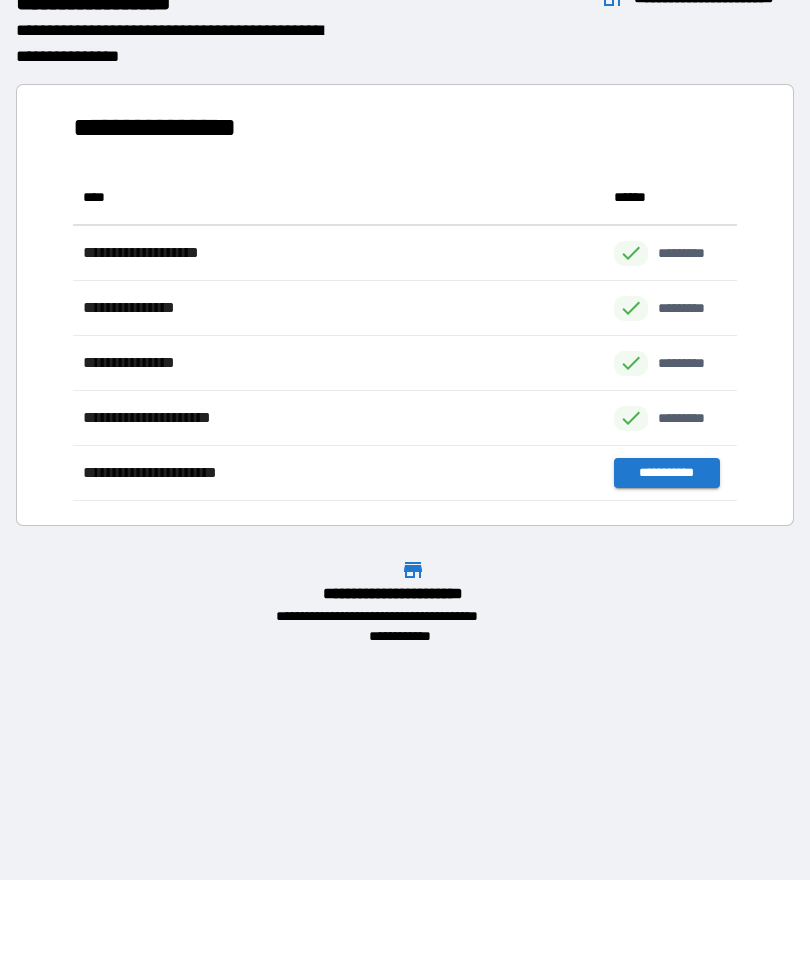 scroll, scrollTop: 331, scrollLeft: 664, axis: both 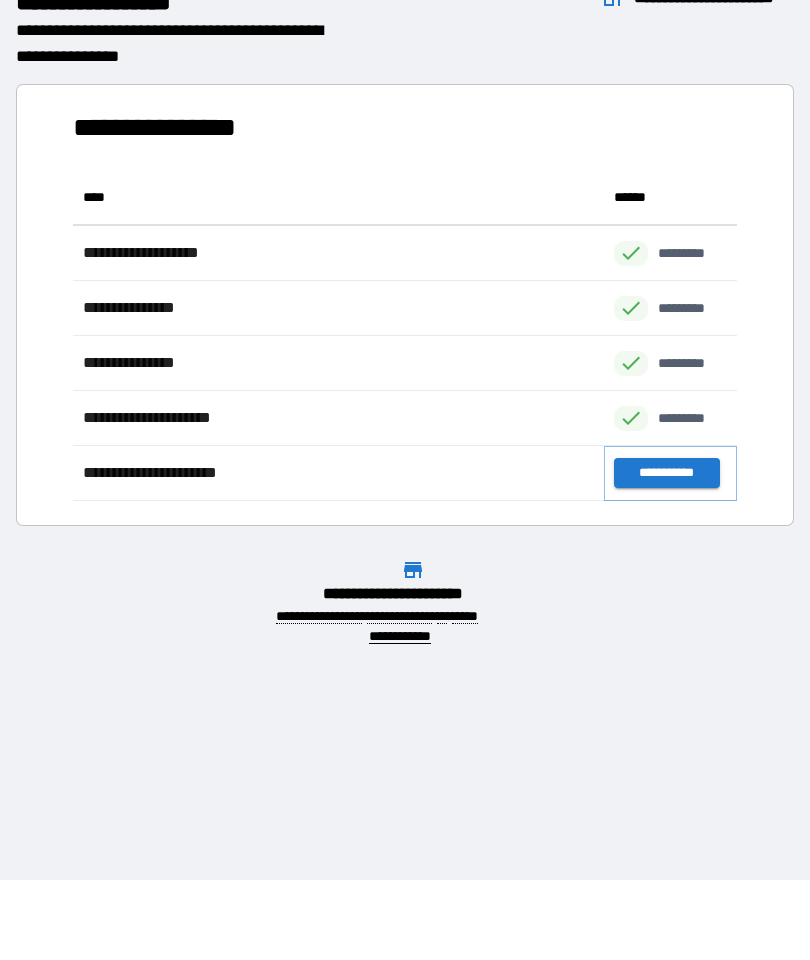 click on "**********" at bounding box center (666, 473) 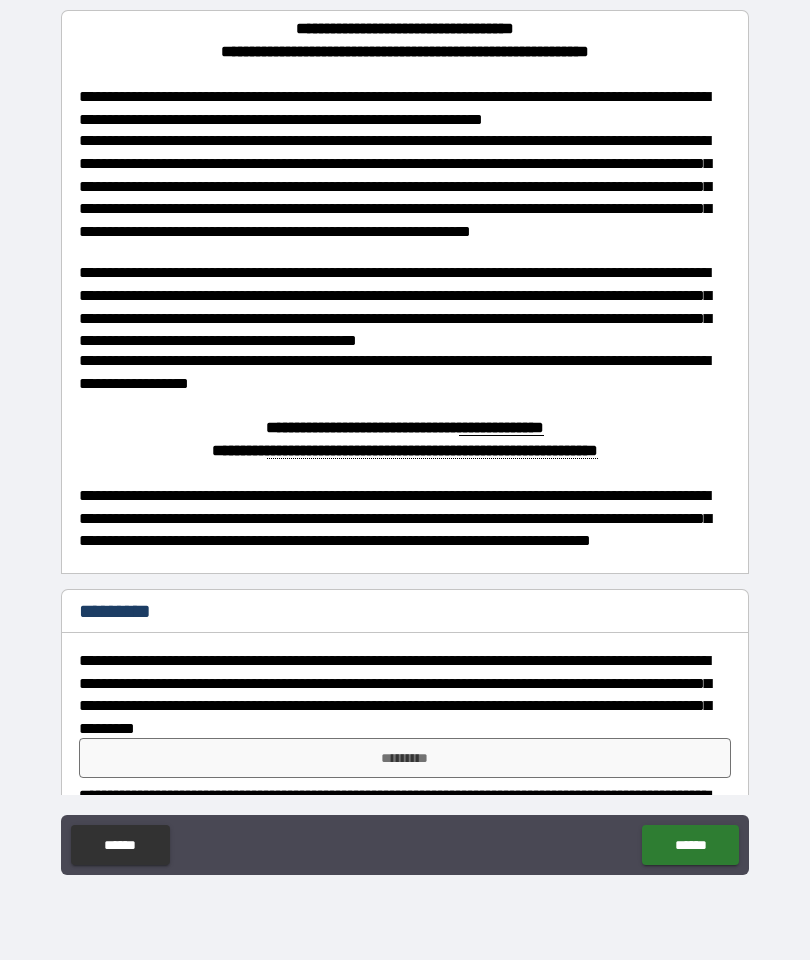 click on "*********" at bounding box center [405, 758] 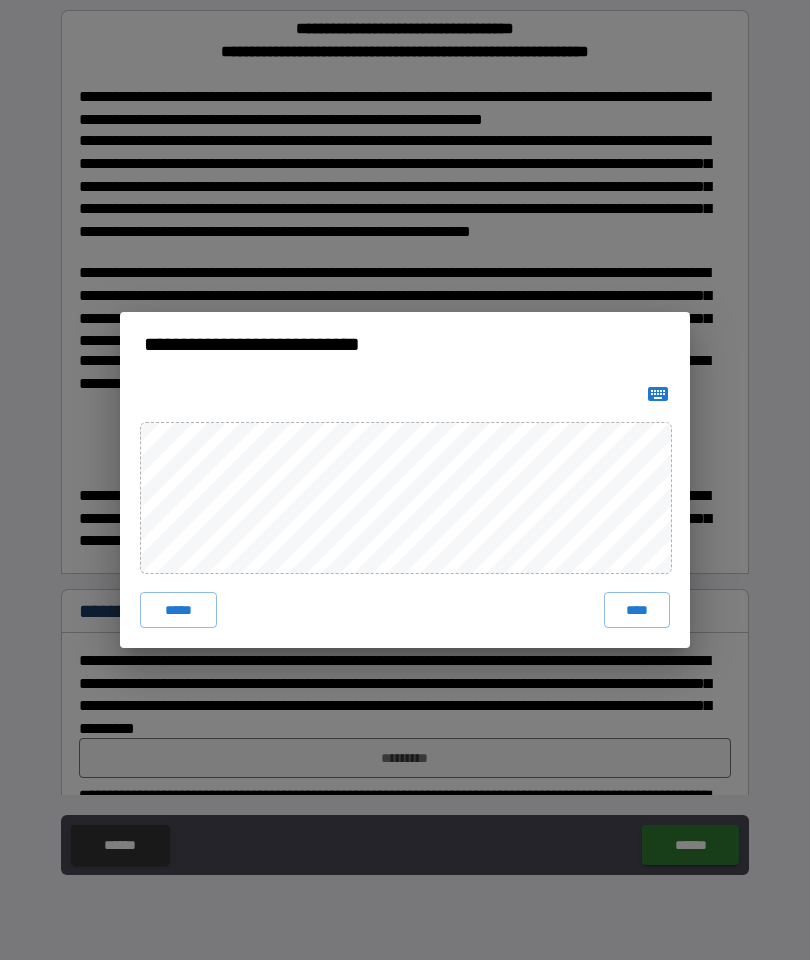 click on "**********" at bounding box center [405, 480] 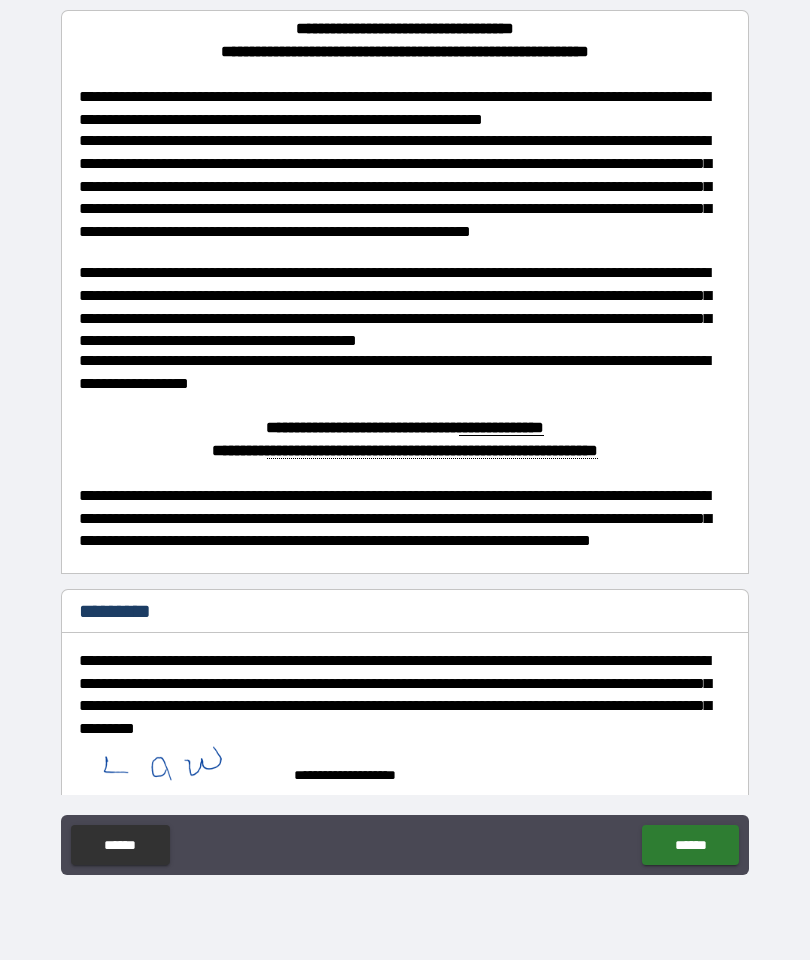click on "******" at bounding box center (690, 845) 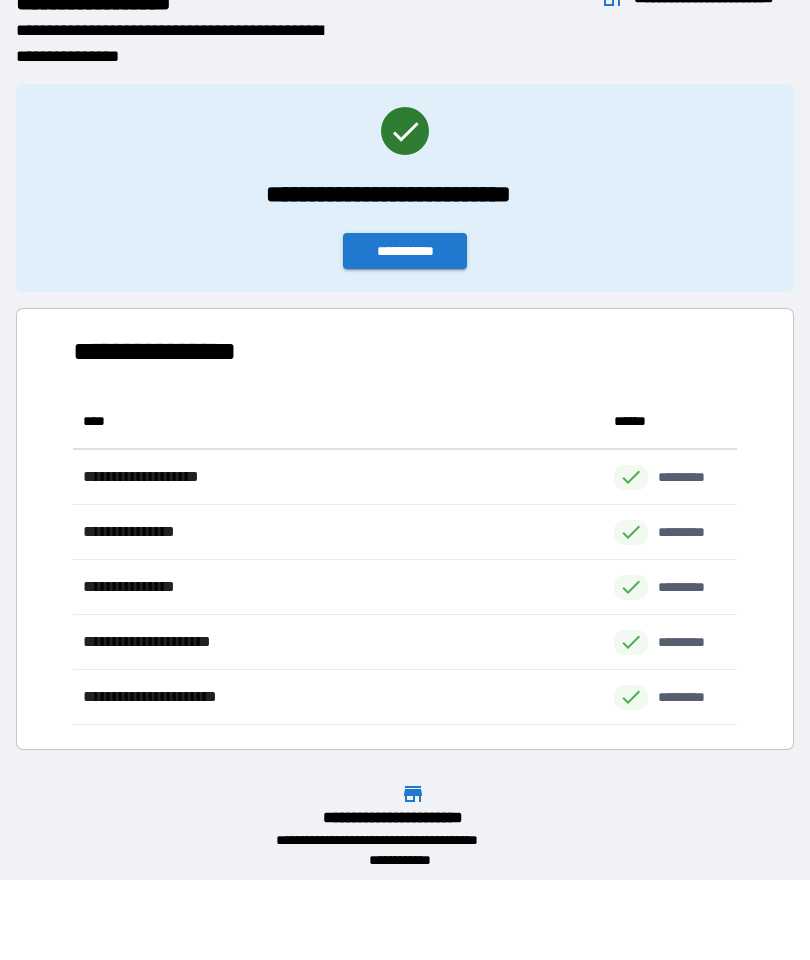 scroll, scrollTop: 331, scrollLeft: 664, axis: both 